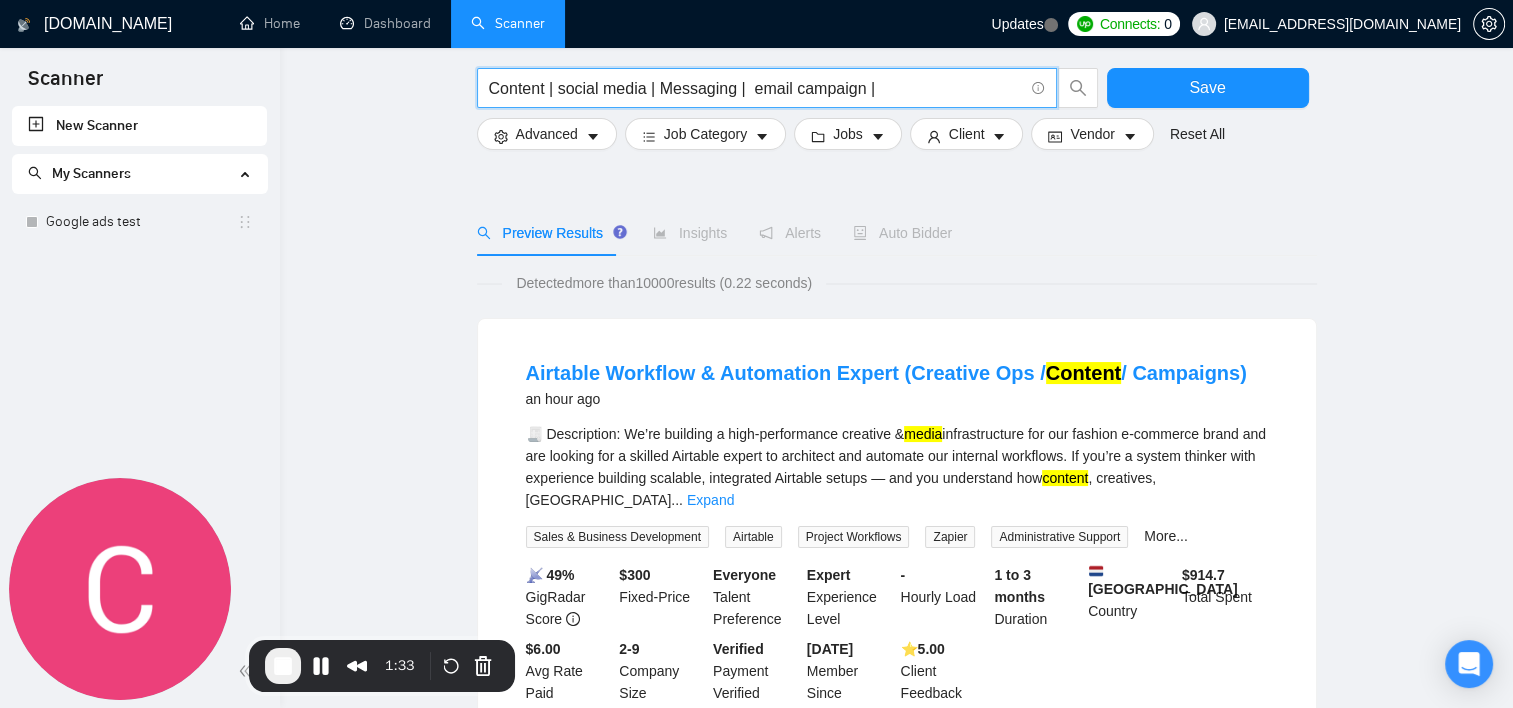 scroll, scrollTop: 200, scrollLeft: 0, axis: vertical 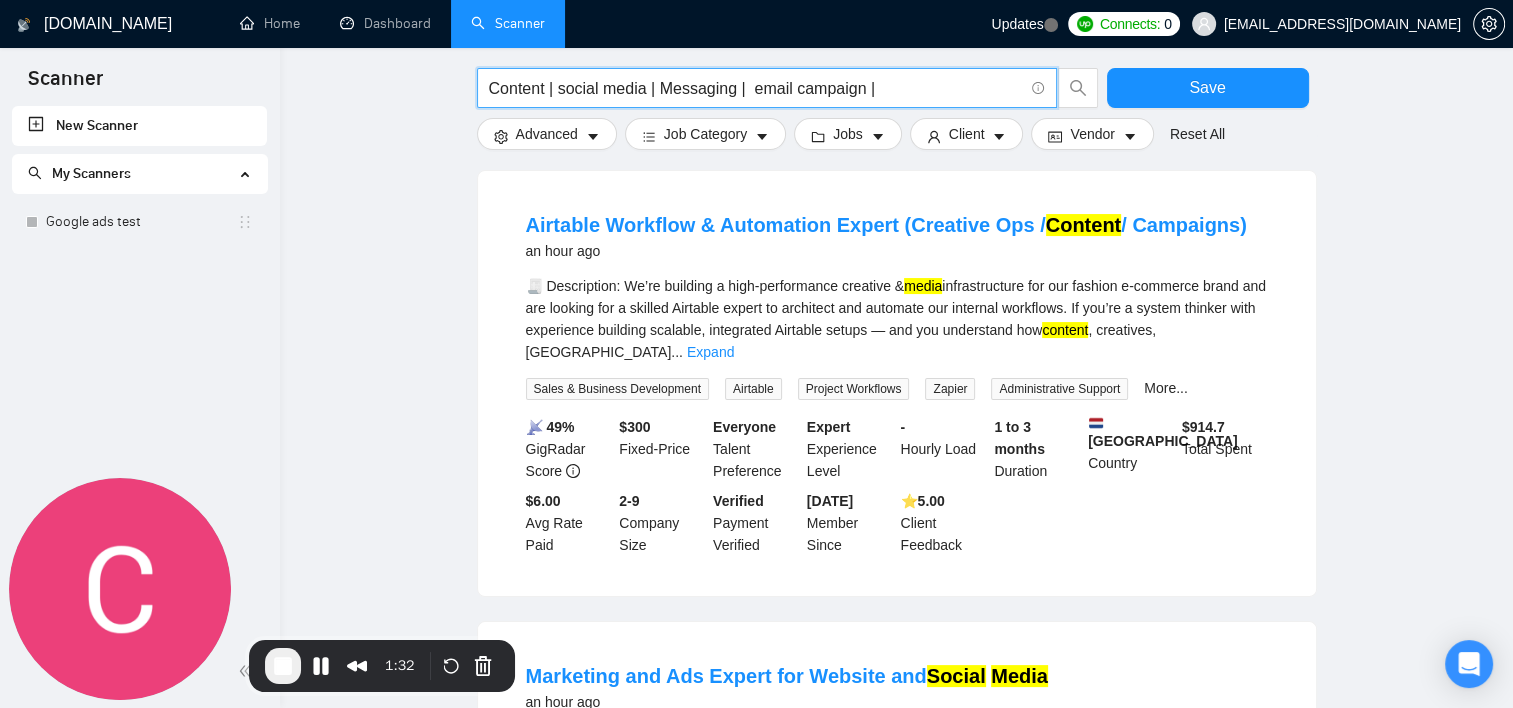 drag, startPoint x: 124, startPoint y: 212, endPoint x: 945, endPoint y: 68, distance: 833.53284 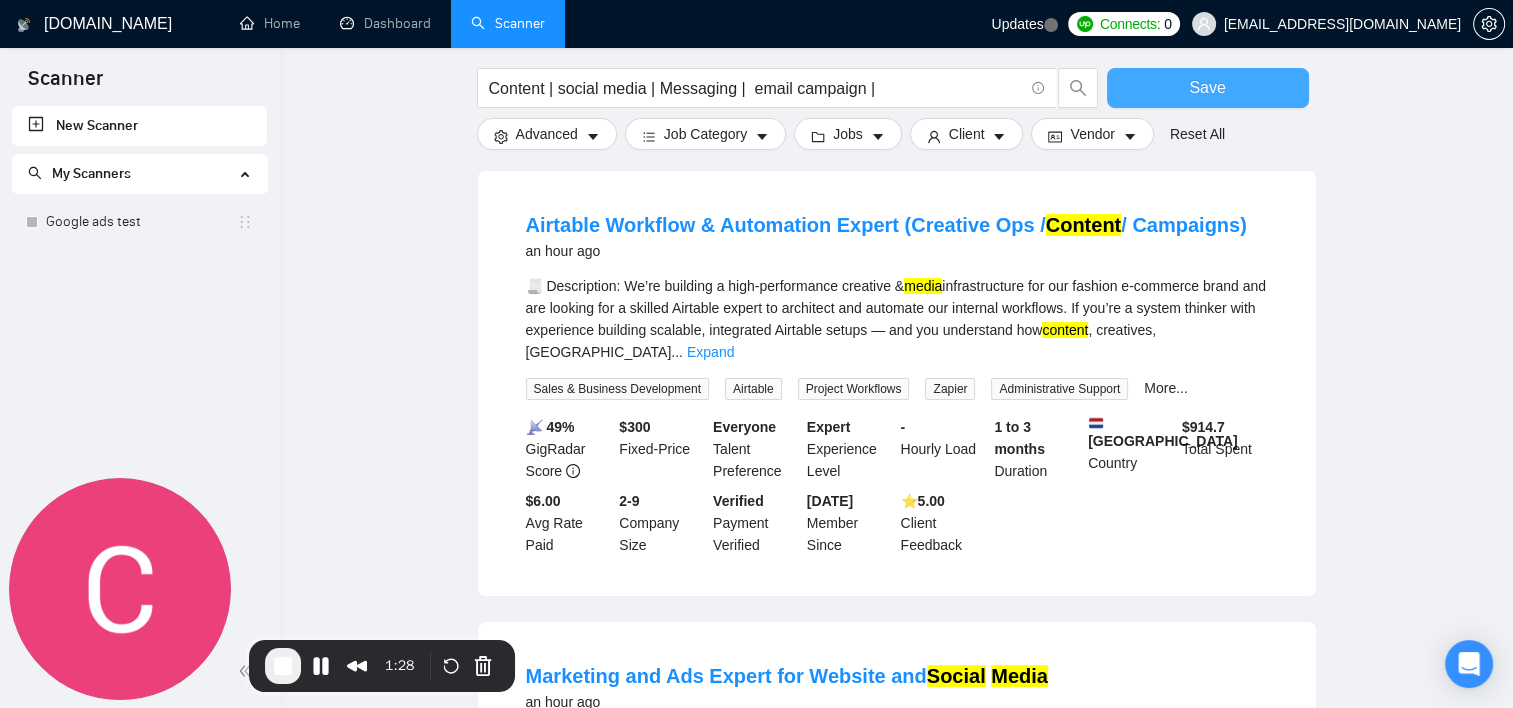 click on "Save" at bounding box center (1207, 87) 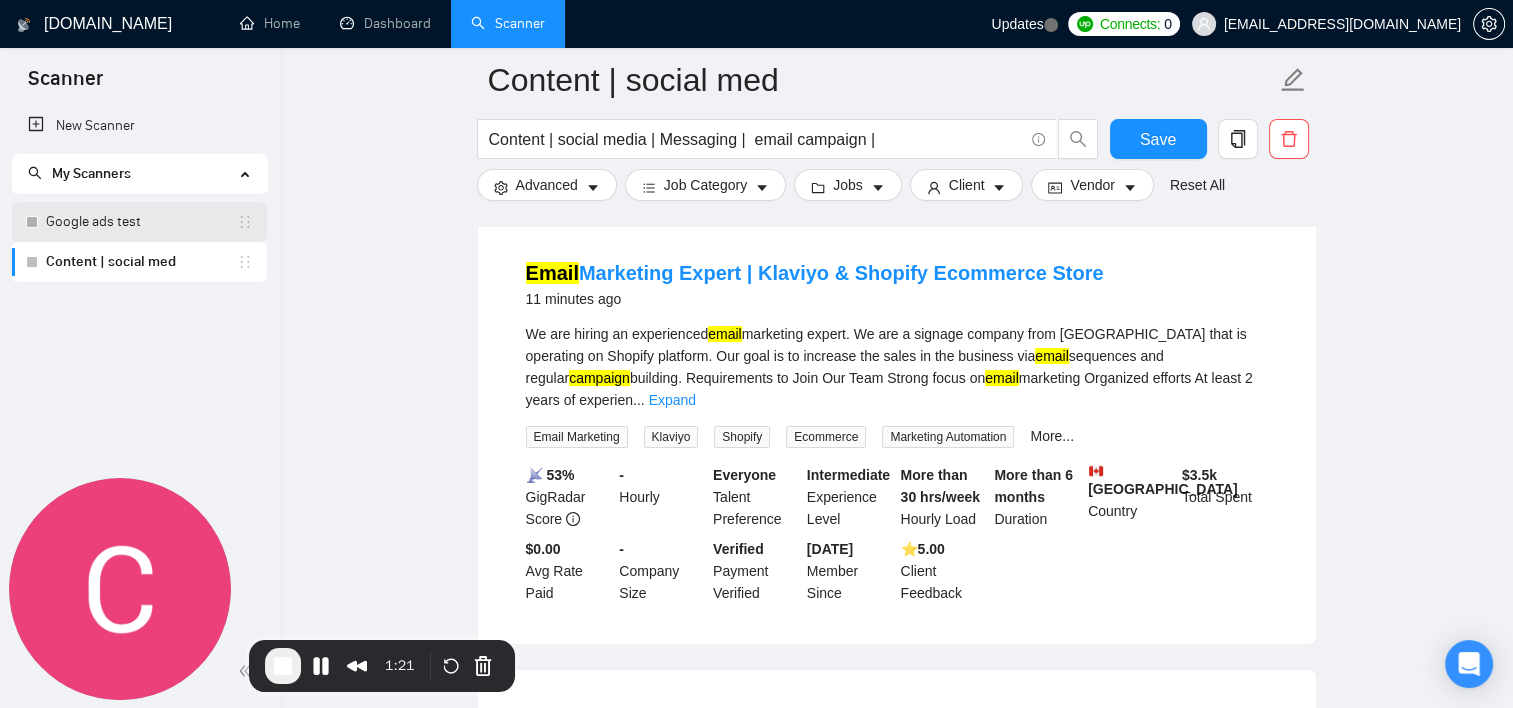 click on "Google ads test" at bounding box center (141, 222) 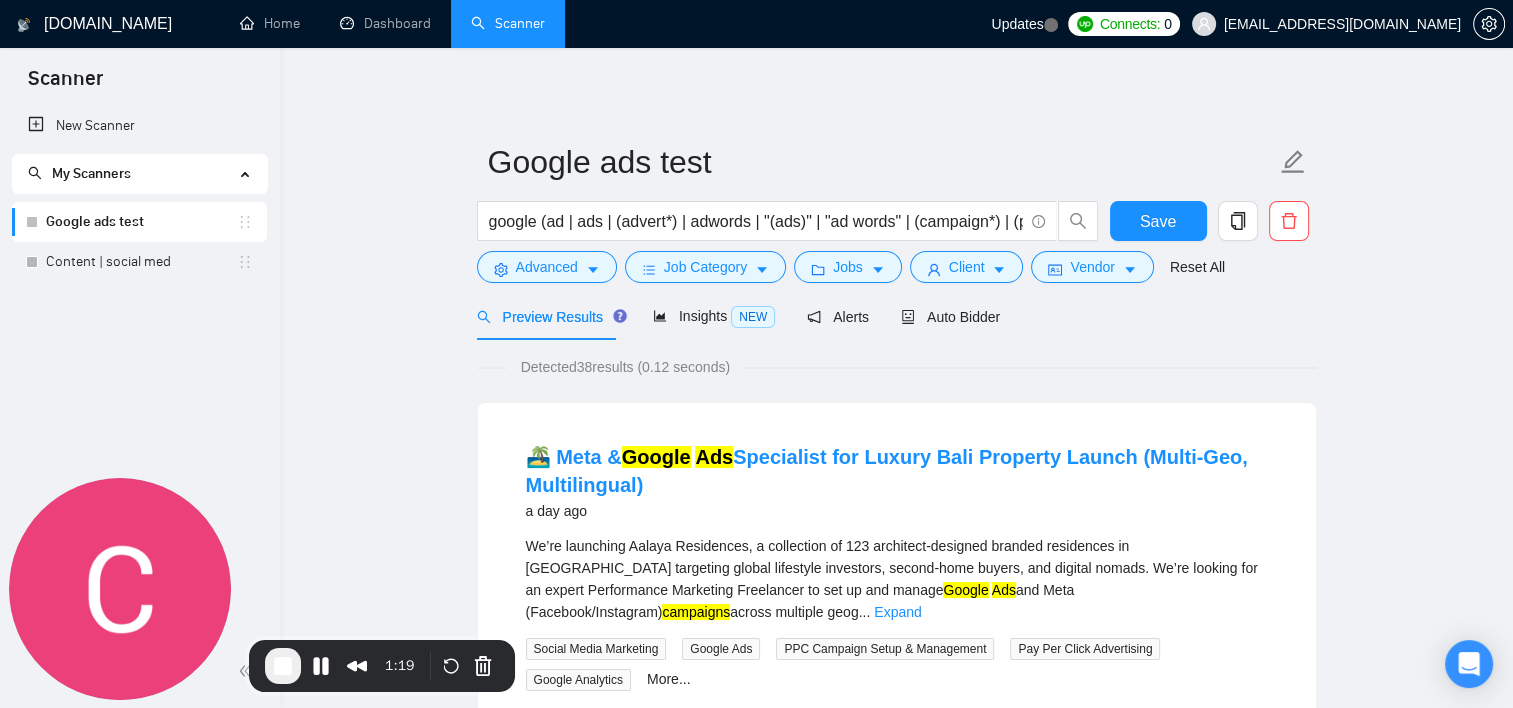 scroll, scrollTop: 0, scrollLeft: 0, axis: both 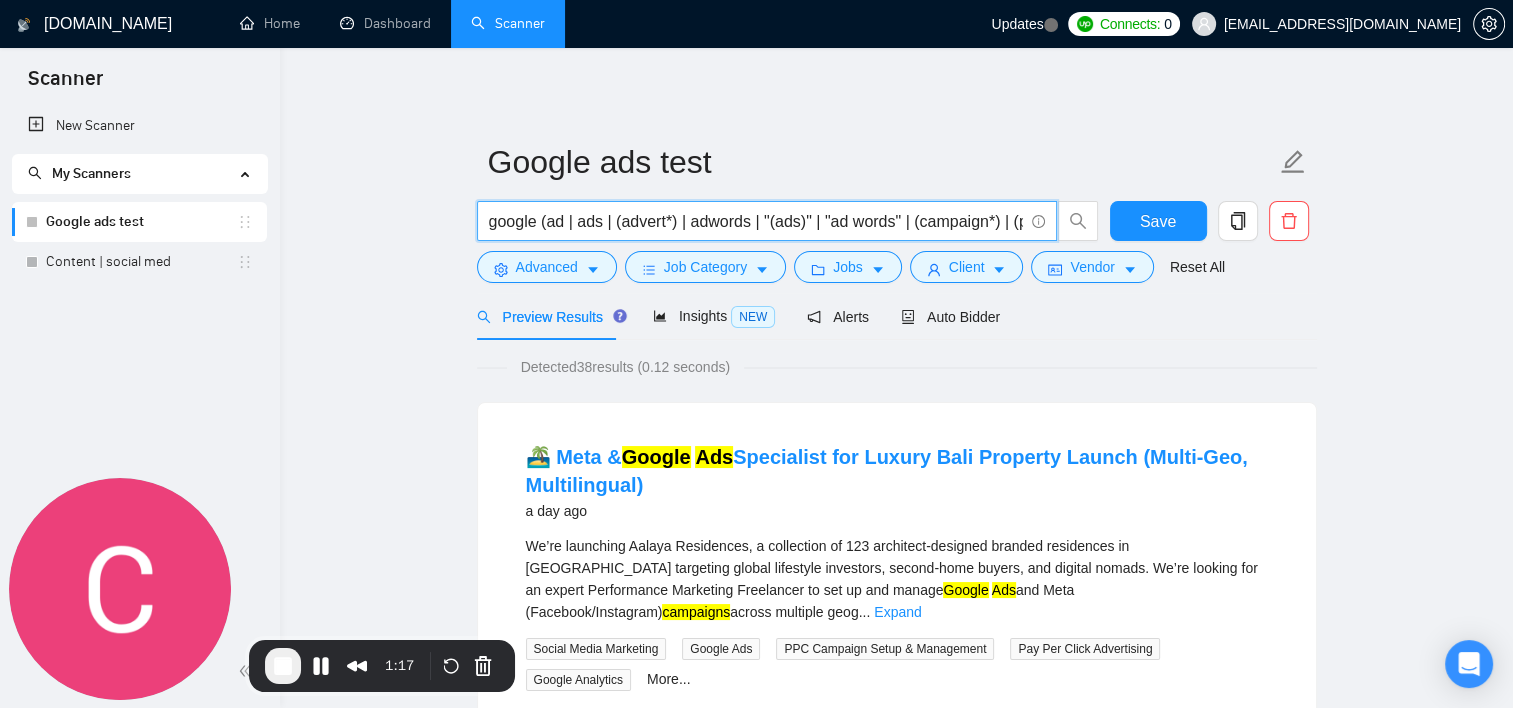 drag, startPoint x: 617, startPoint y: 227, endPoint x: 741, endPoint y: 215, distance: 124.57929 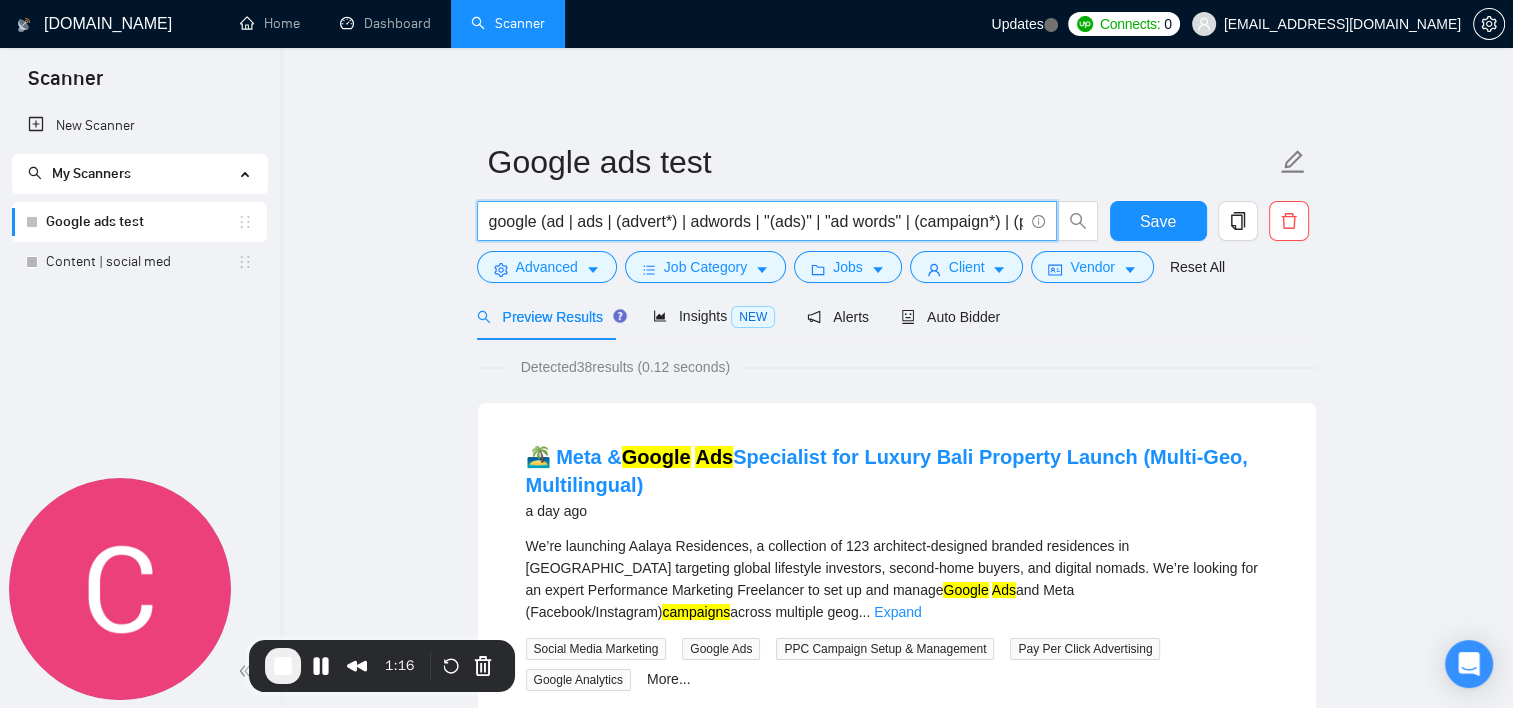 click on "google (ad | ads | (advert*) | adwords | "(ads)" | "ad words" | (campaign*) | (ppc*) | "pay-per-click")" at bounding box center (756, 221) 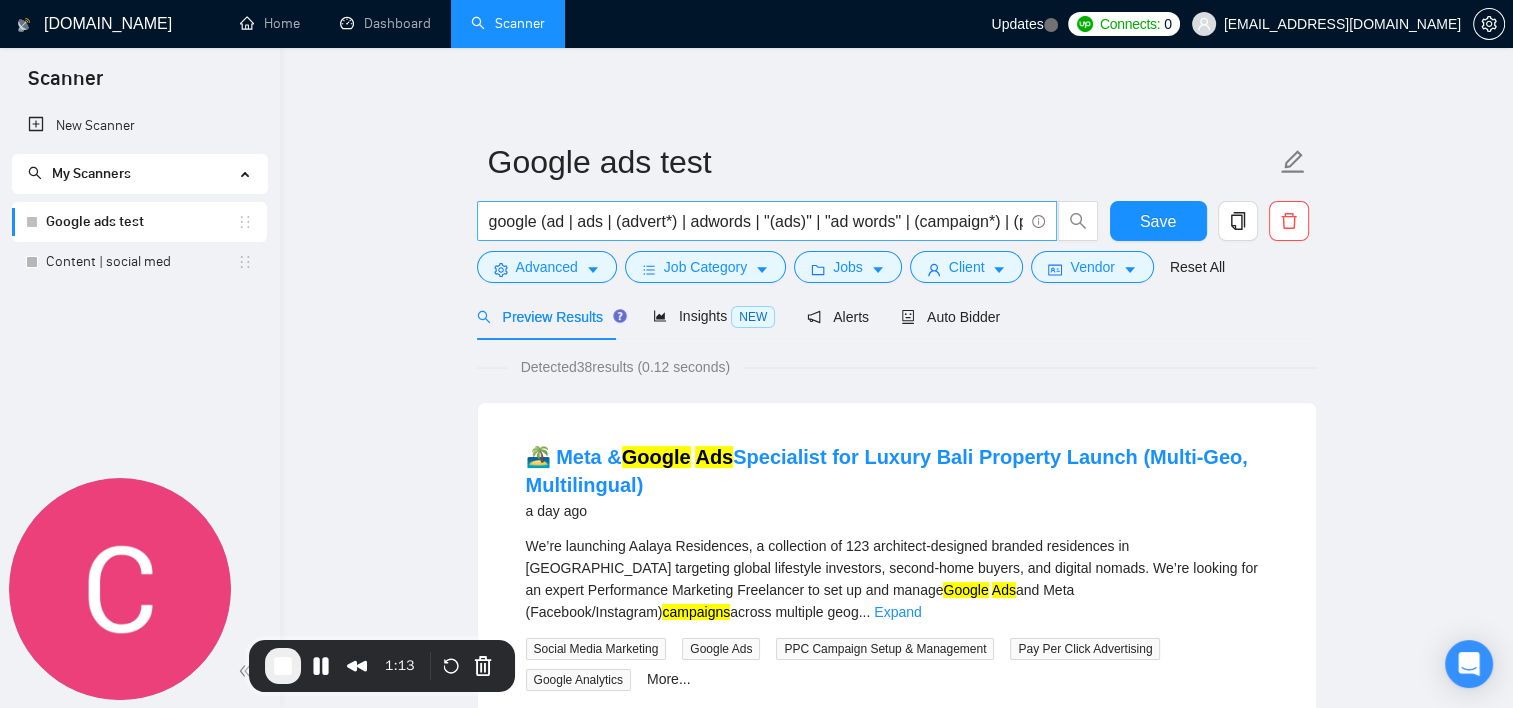 drag, startPoint x: 482, startPoint y: 218, endPoint x: 608, endPoint y: 214, distance: 126.06348 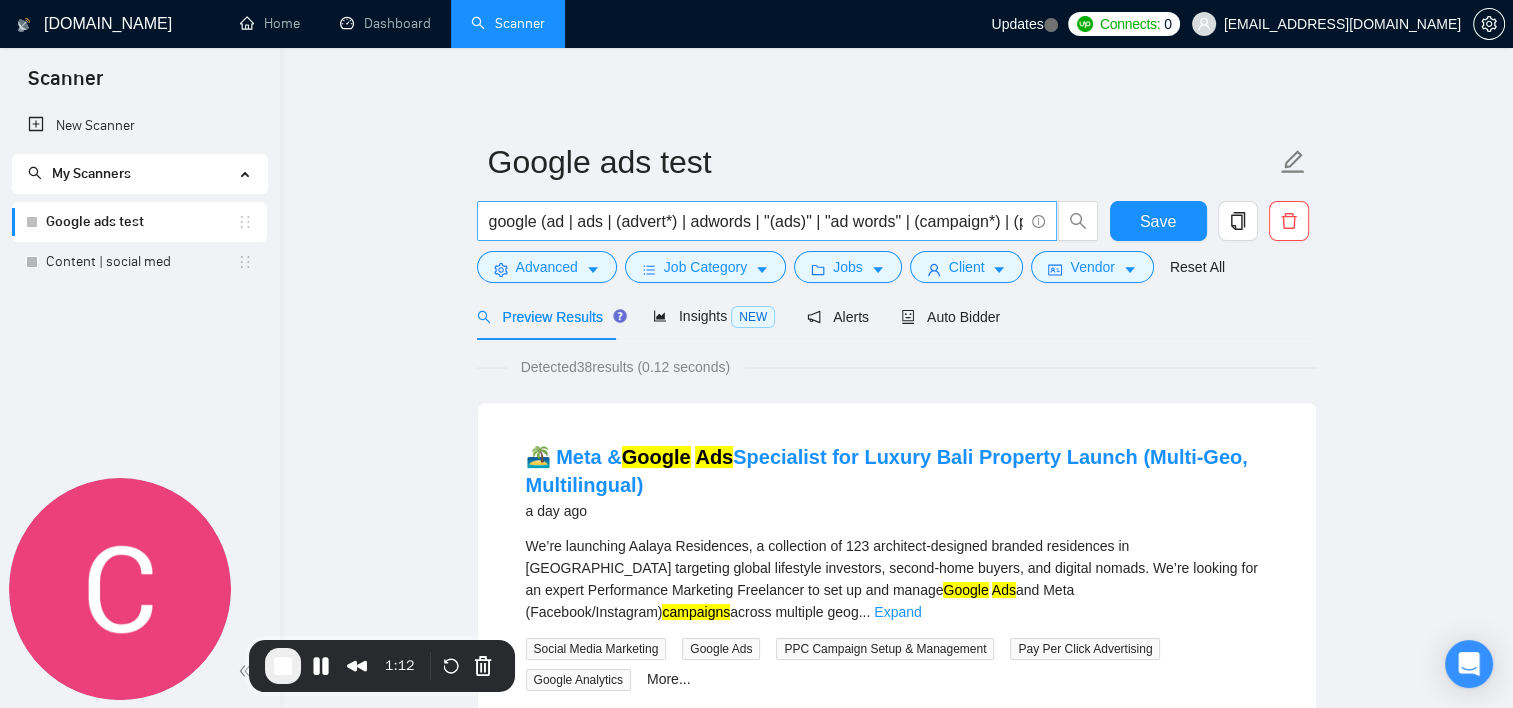 click on "google (ad | ads | (advert*) | adwords | "(ads)" | "ad words" | (campaign*) | (ppc*) | "pay-per-click")" at bounding box center [767, 221] 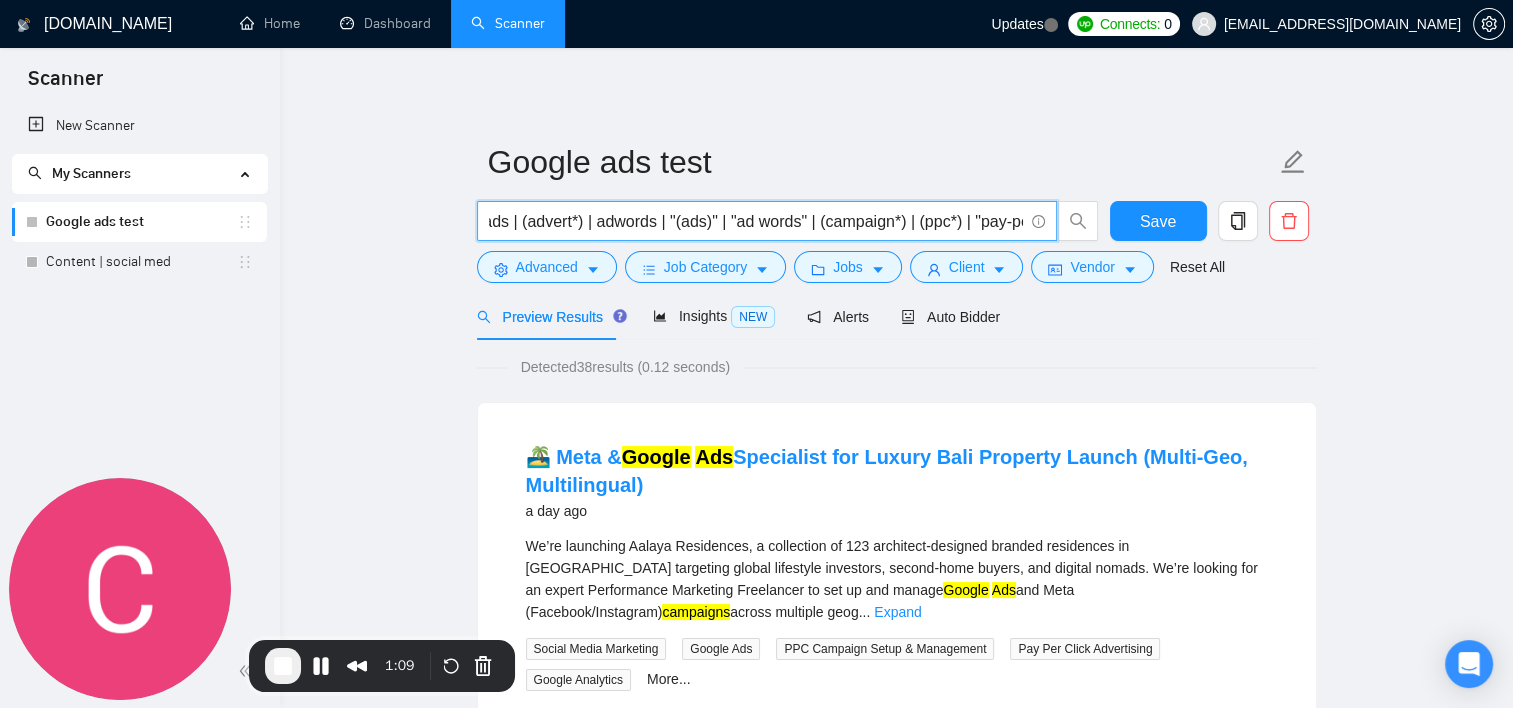 scroll, scrollTop: 0, scrollLeft: 149, axis: horizontal 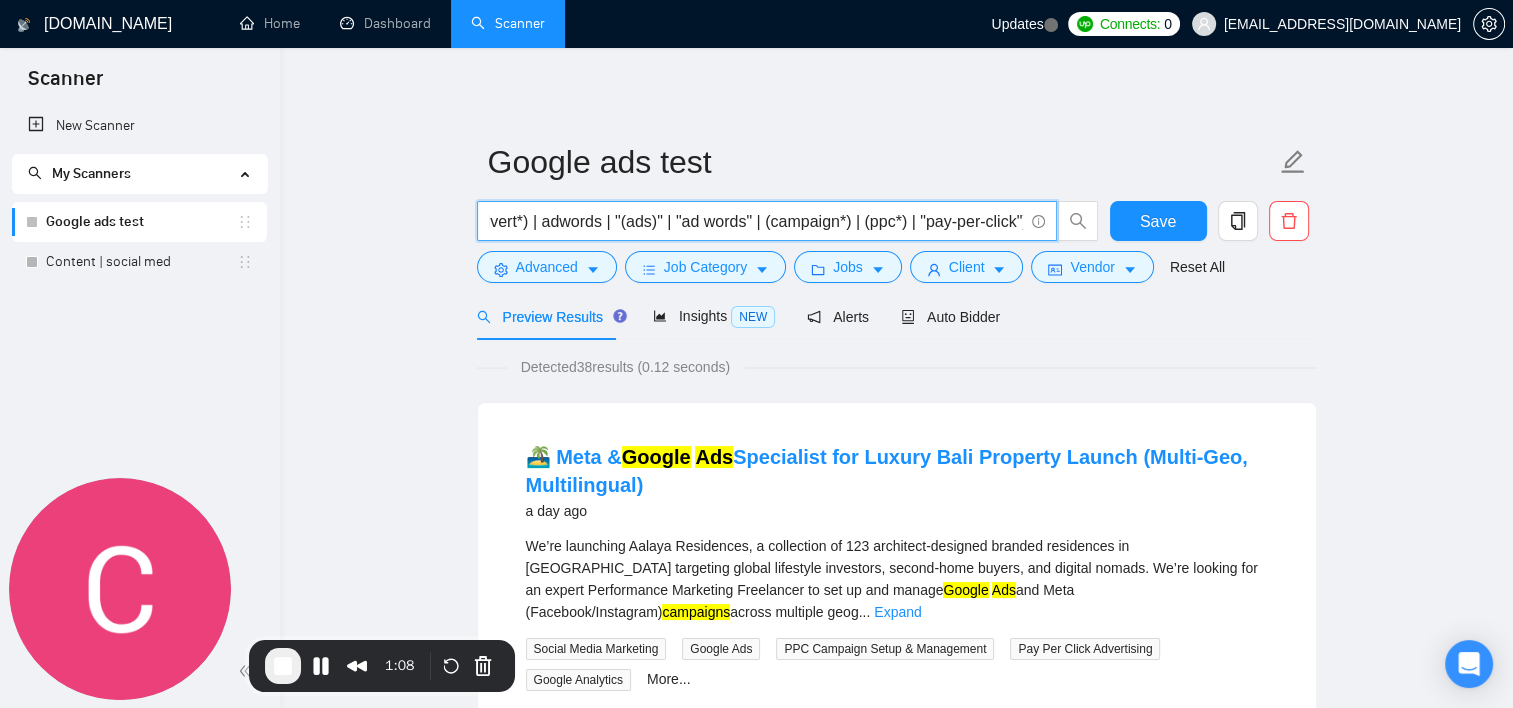 drag, startPoint x: 488, startPoint y: 220, endPoint x: 1021, endPoint y: 211, distance: 533.076 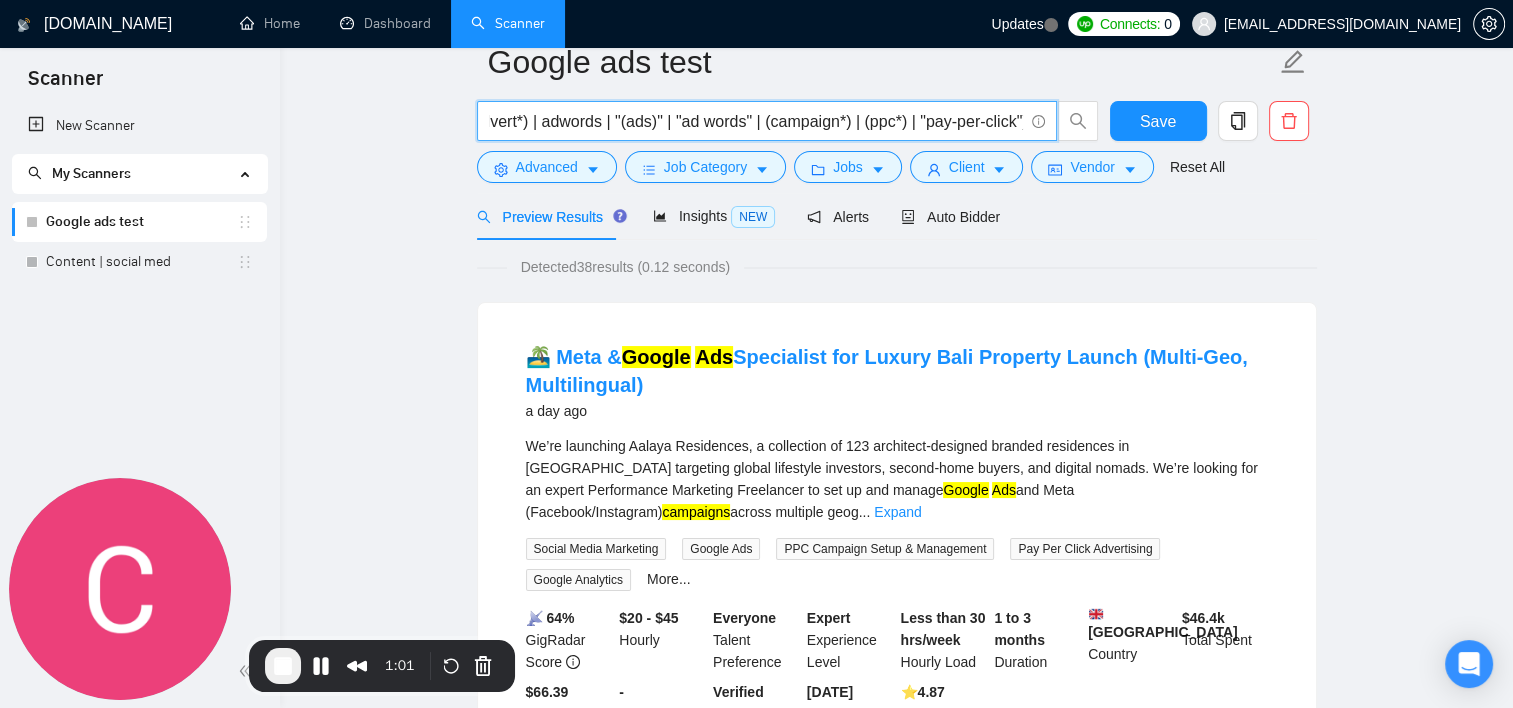 scroll, scrollTop: 0, scrollLeft: 0, axis: both 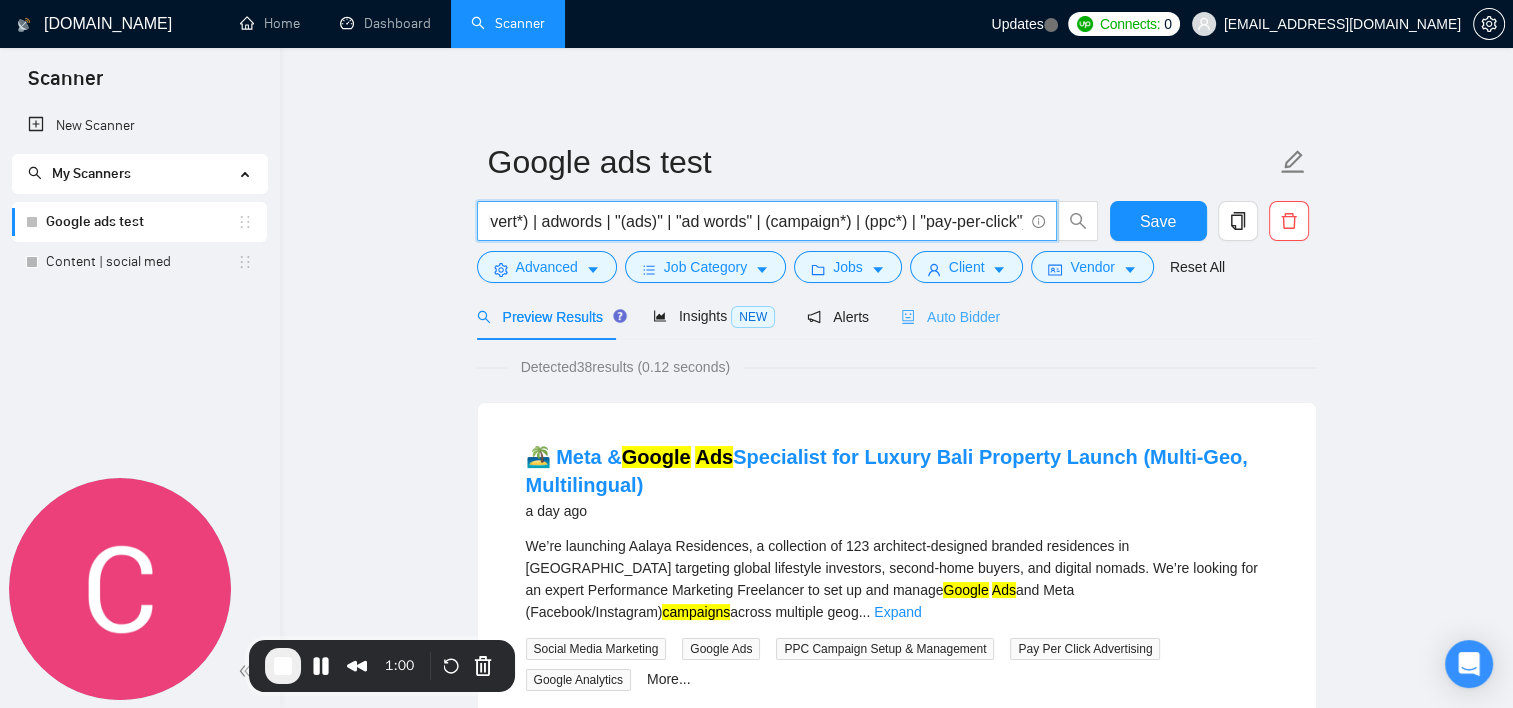 click on "Auto Bidder" at bounding box center (950, 316) 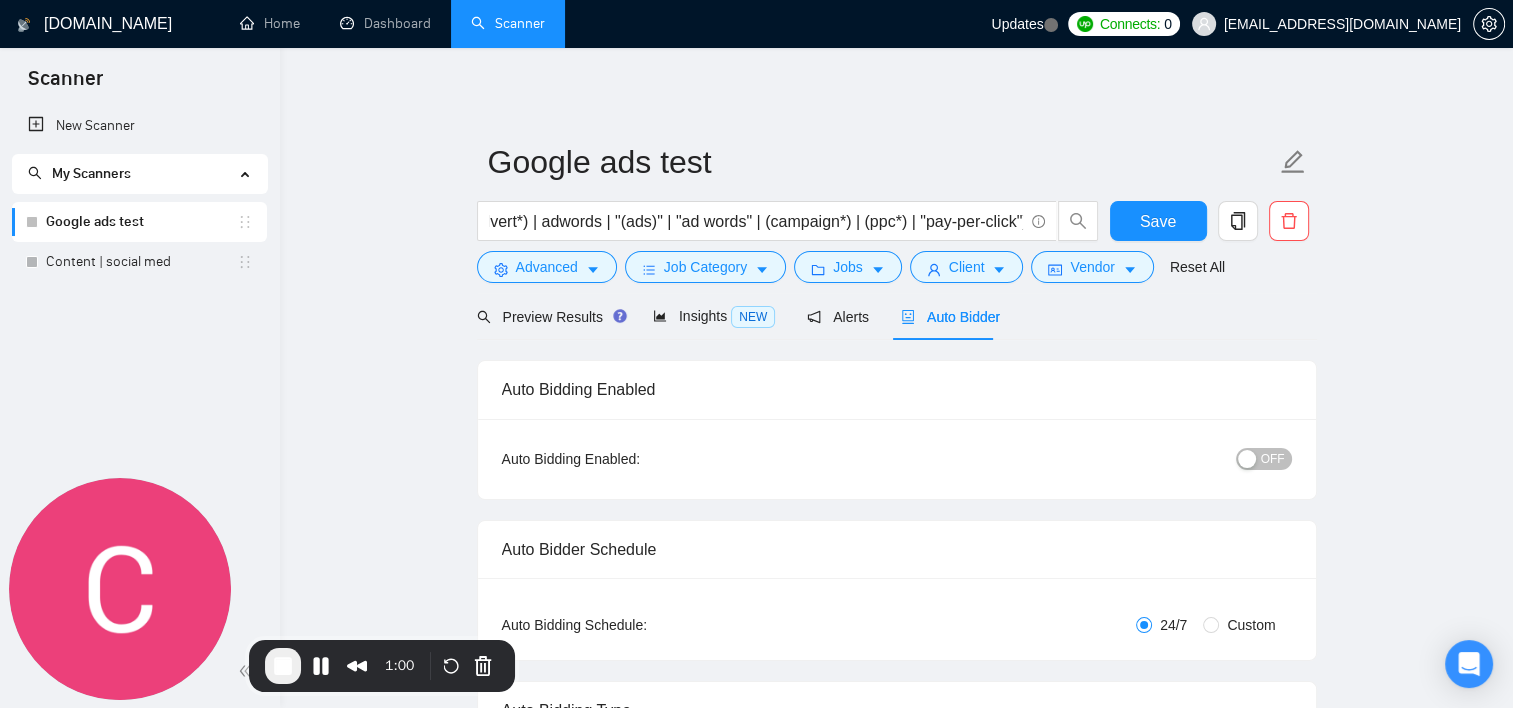 scroll, scrollTop: 0, scrollLeft: 0, axis: both 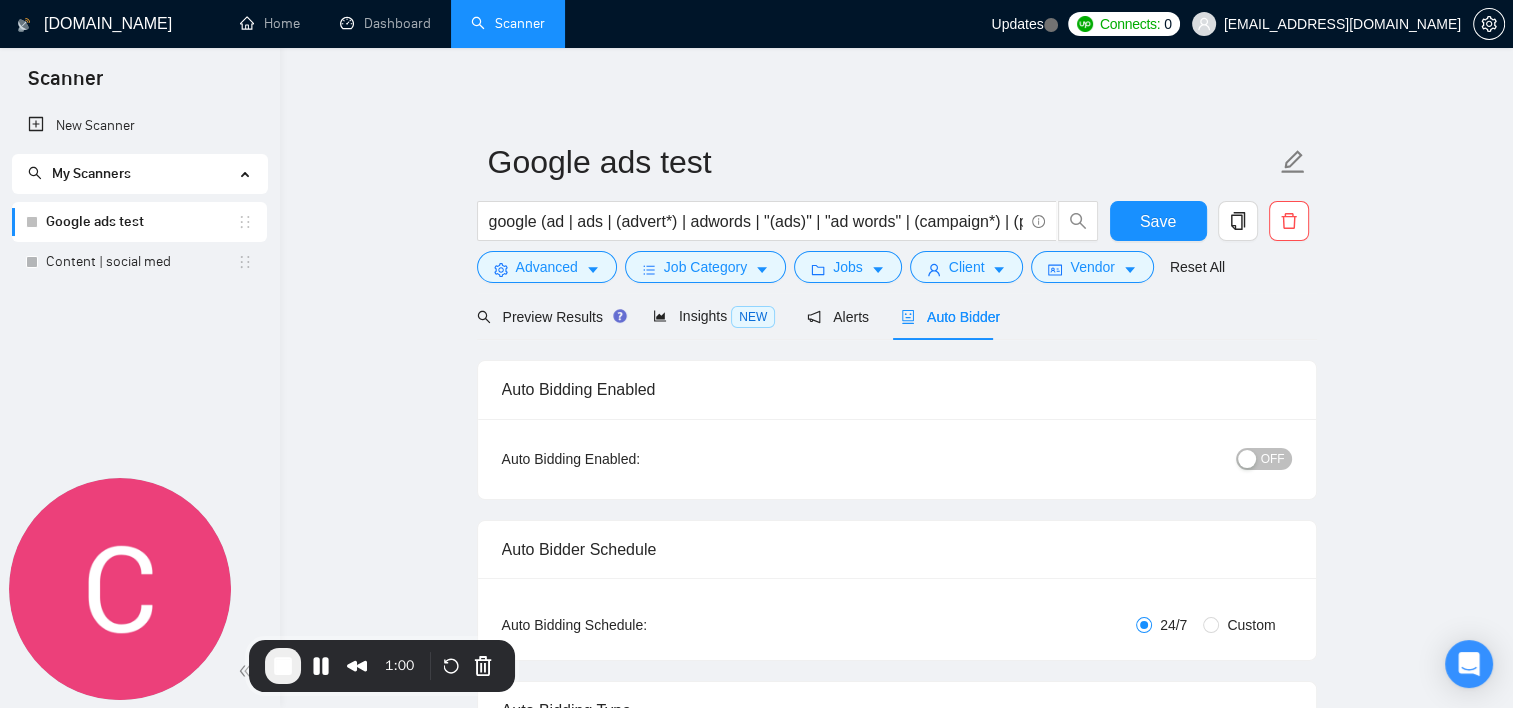 type 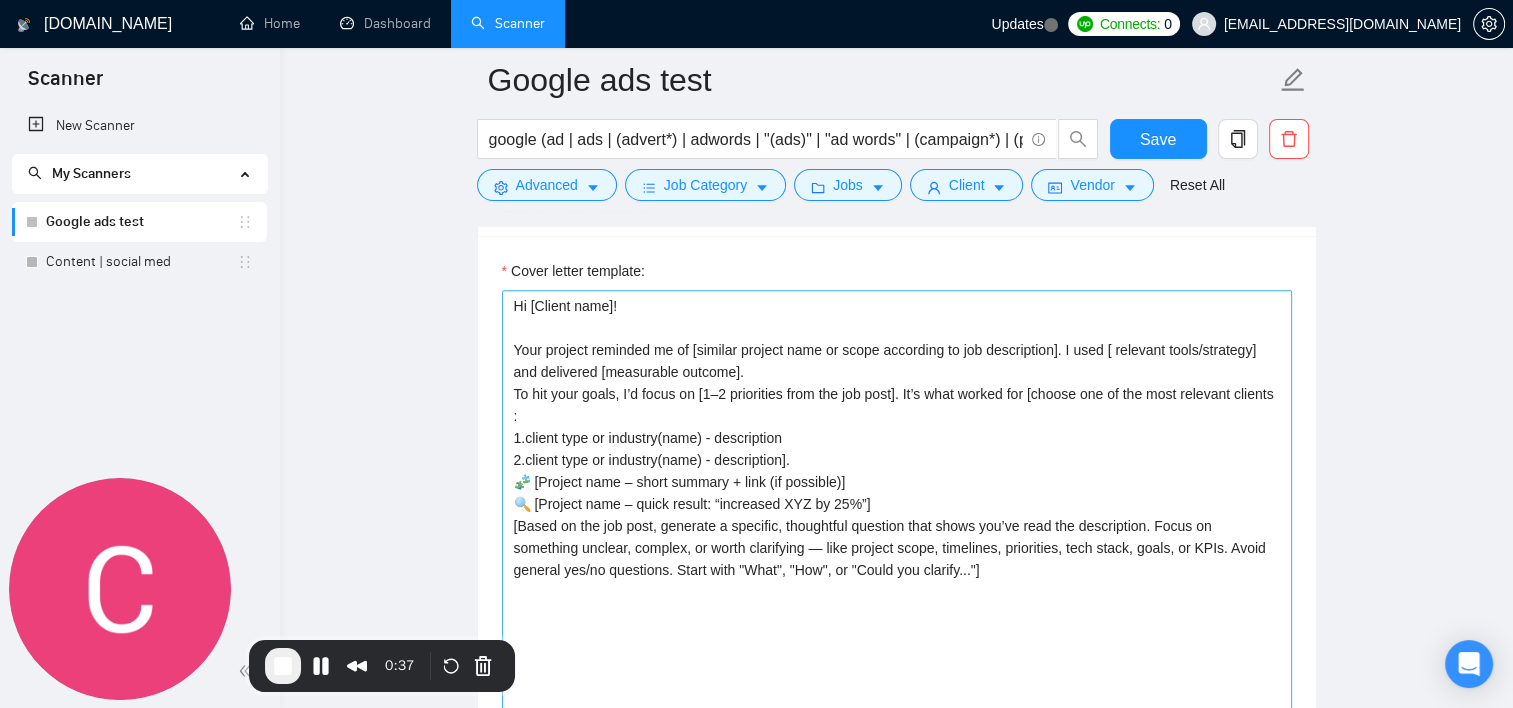 scroll, scrollTop: 1700, scrollLeft: 0, axis: vertical 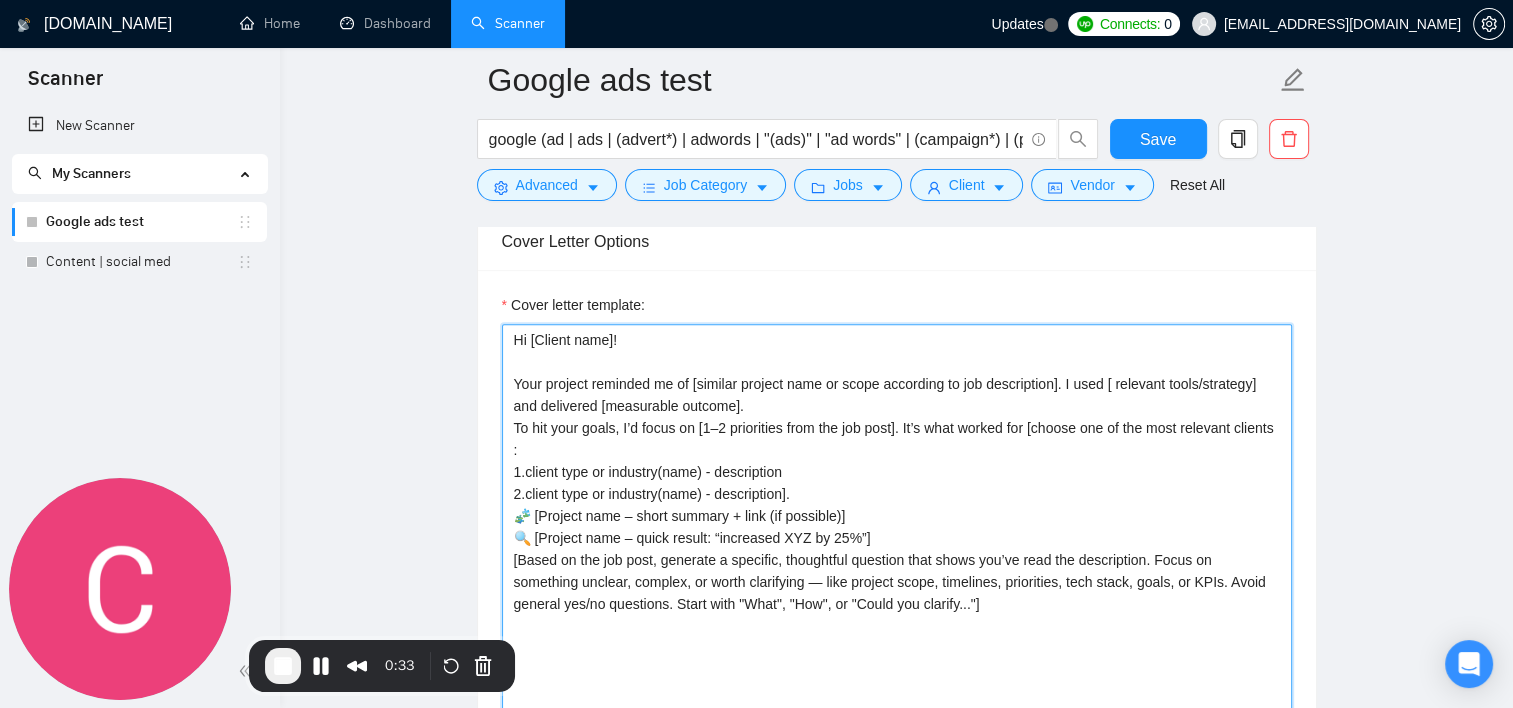 click on "Hi [Client name]!
Your project reminded me of [similar project name or scope according to job description]. I used [ relevant tools/strategy] and delivered [measurable outcome].
To hit your goals, I’d focus on [1–2 priorities from the job post]. It’s what worked for [choose one of the most relevant clients :
1.client type or industry(name) - description
2.client type or industry(name) - description].
🧩 [Project name – short summary + link (if possible)]
🔍 [Project name – quick result: “increased XYZ by 25%”]
[Based on the job post, generate a specific, thoughtful question that shows you’ve read the description. Focus on something unclear, complex, or worth clarifying — like project scope, timelines, priorities, tech stack, goals, or KPIs. Avoid general yes/no questions. Start with "What", "How", or "Could you clarify..."]" at bounding box center [897, 549] 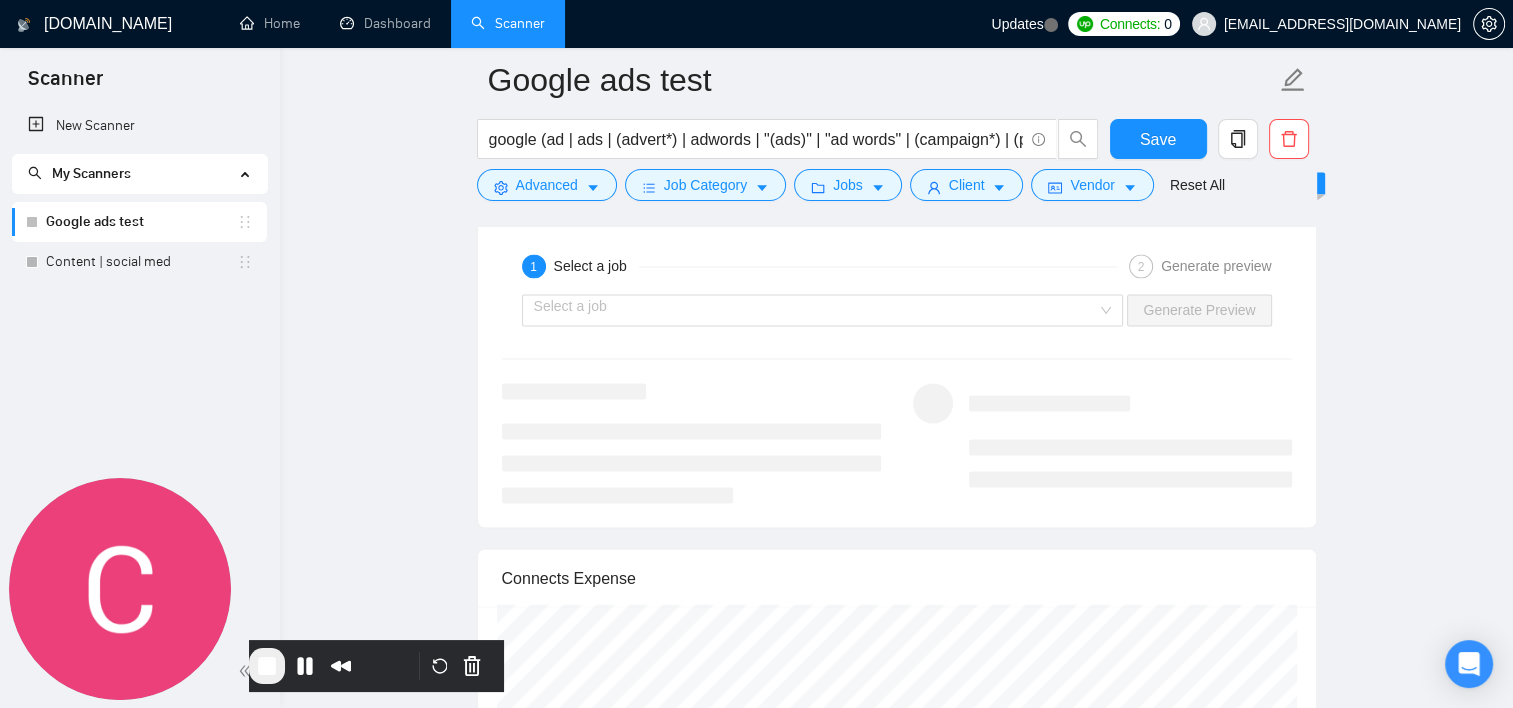 scroll, scrollTop: 3300, scrollLeft: 0, axis: vertical 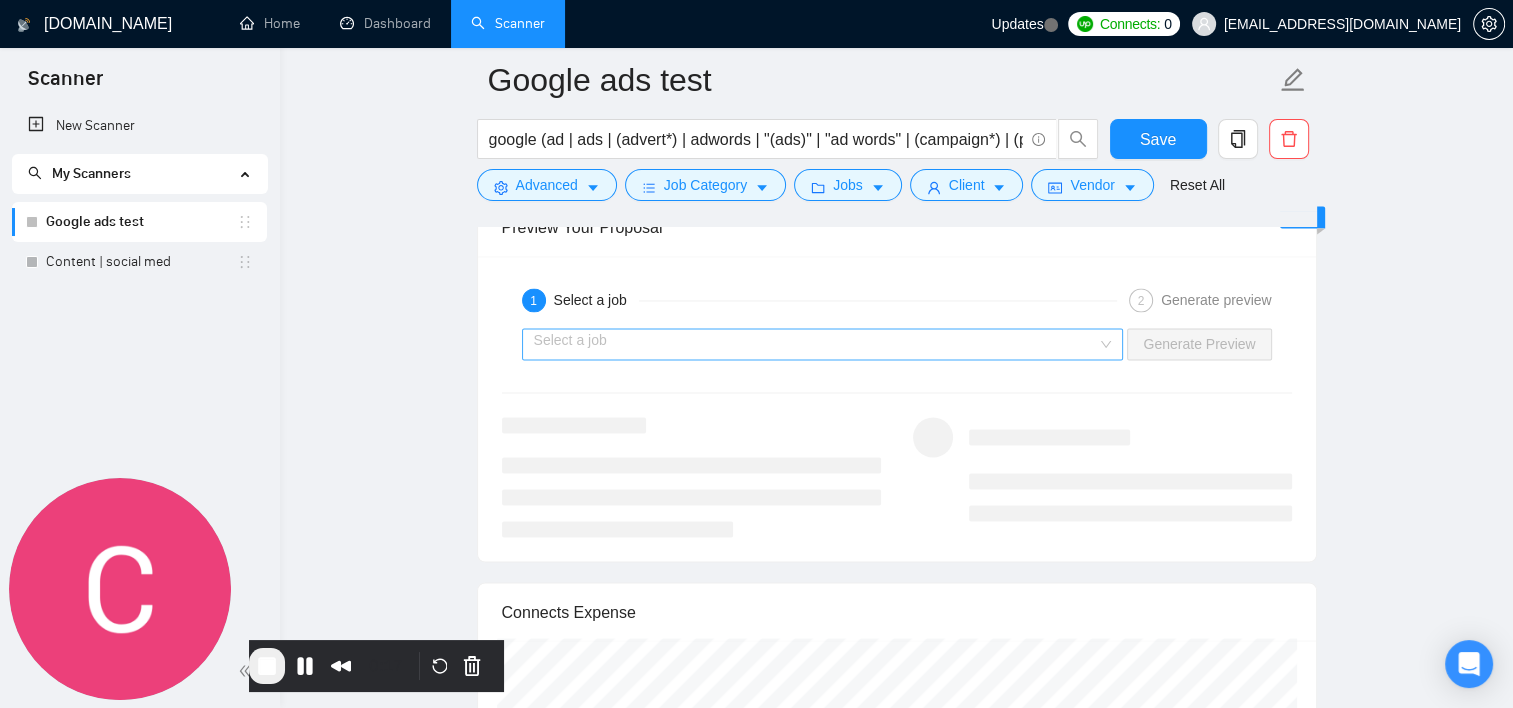 click at bounding box center (816, 344) 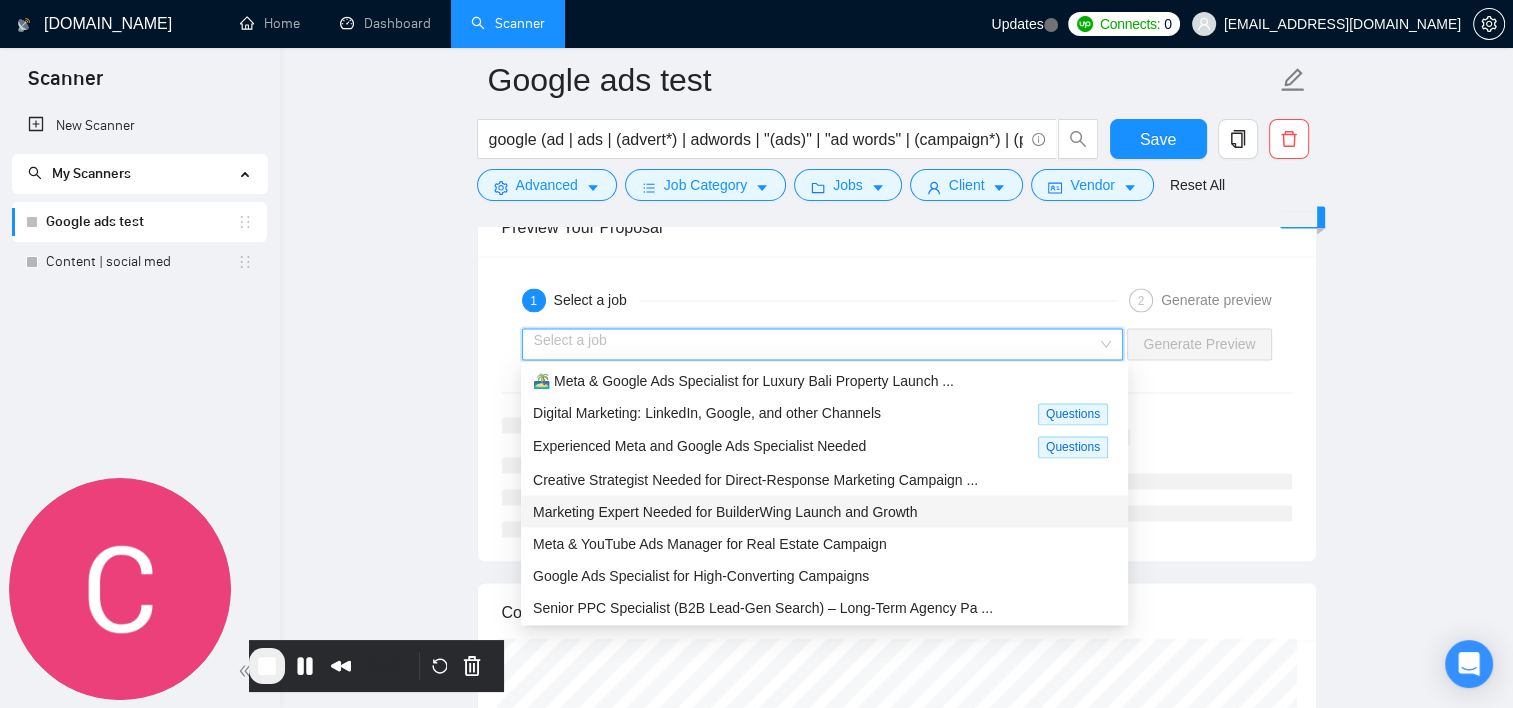 click on "Marketing Expert Needed for BuilderWing Launch and Growth" at bounding box center [725, 511] 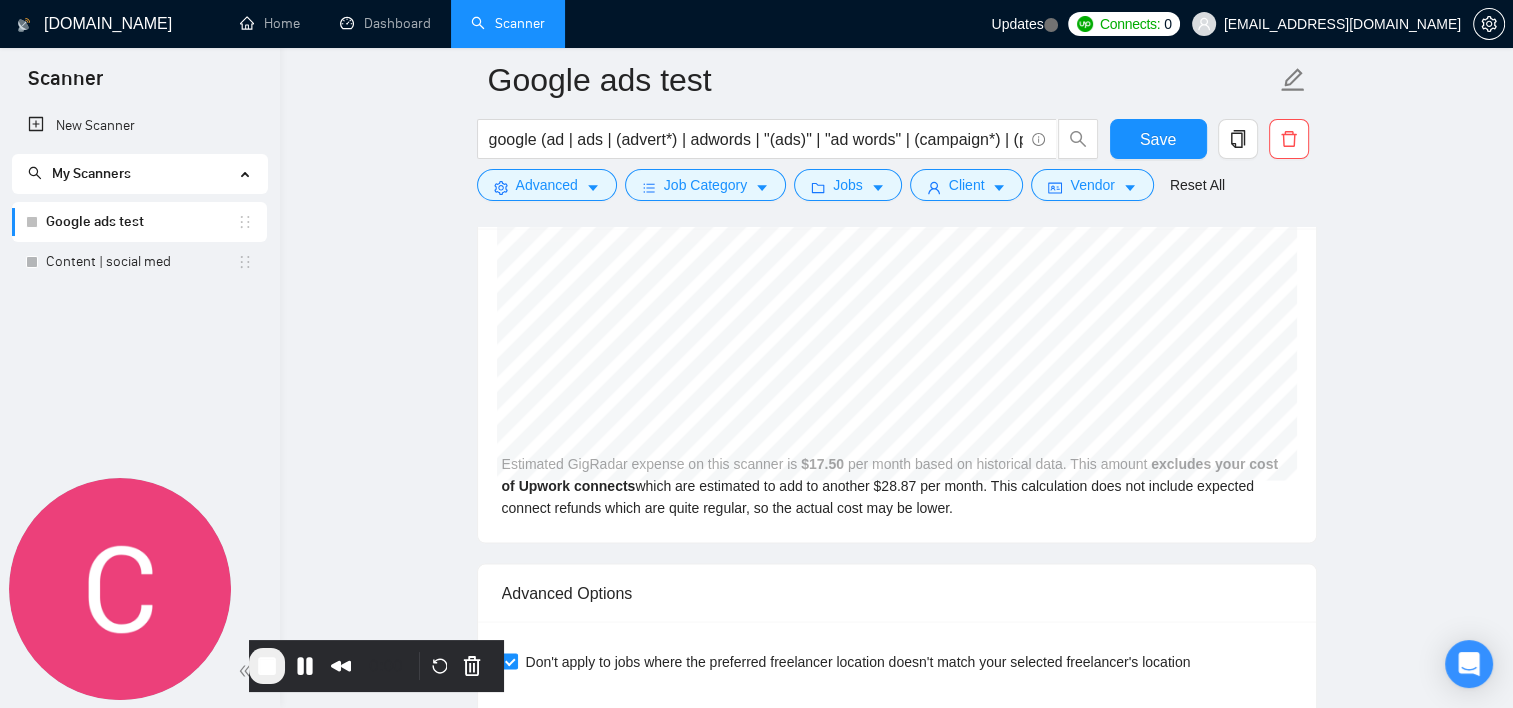 scroll, scrollTop: 3800, scrollLeft: 0, axis: vertical 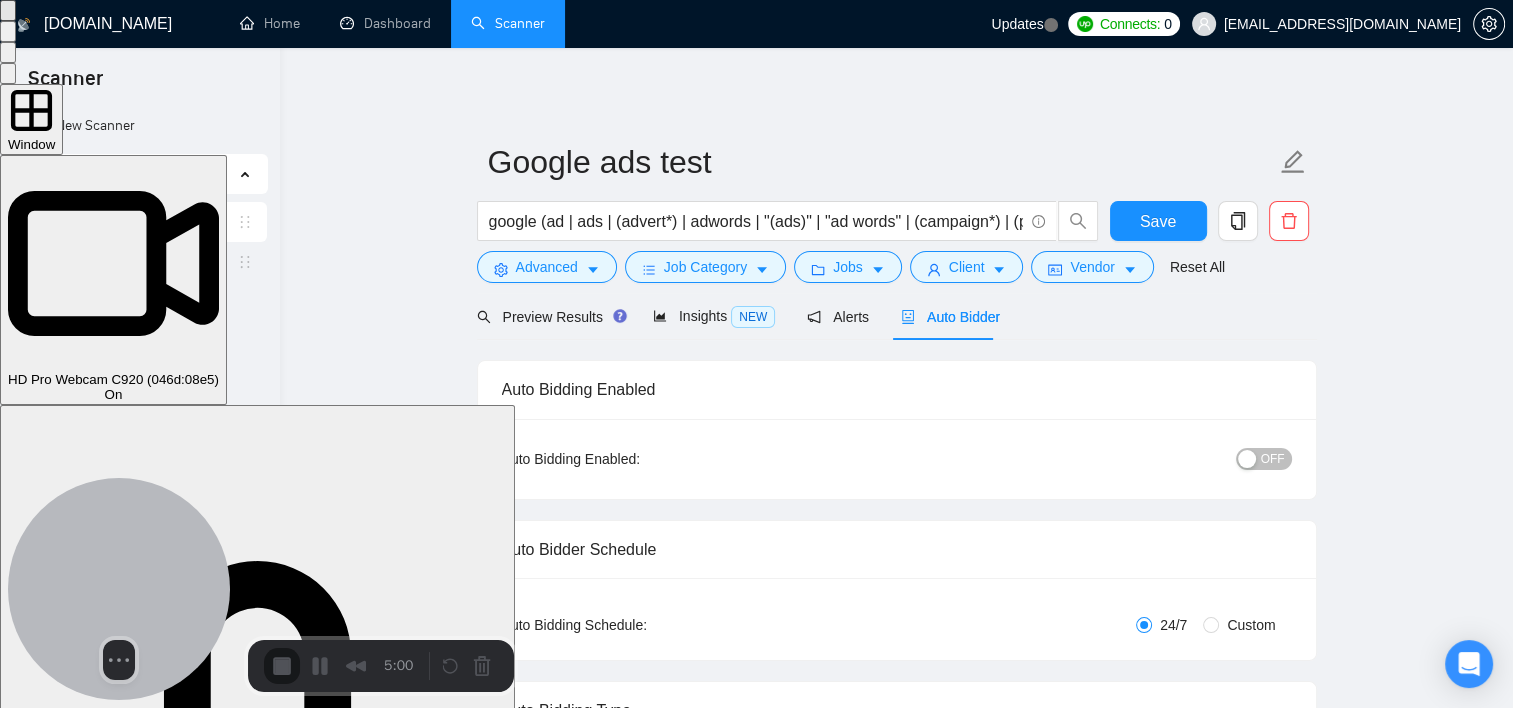 click on "Start Recording" at bounding box center [54, 1106] 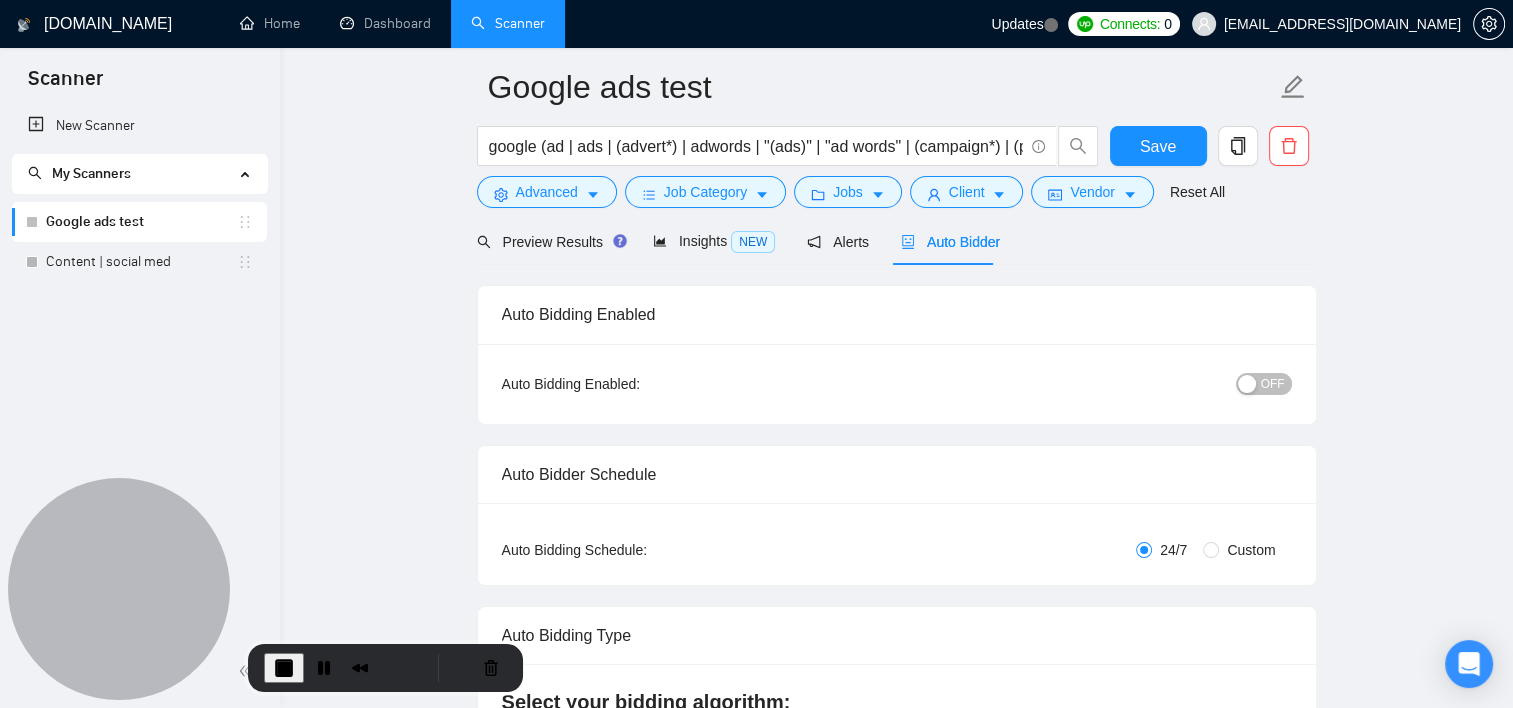 scroll, scrollTop: 0, scrollLeft: 0, axis: both 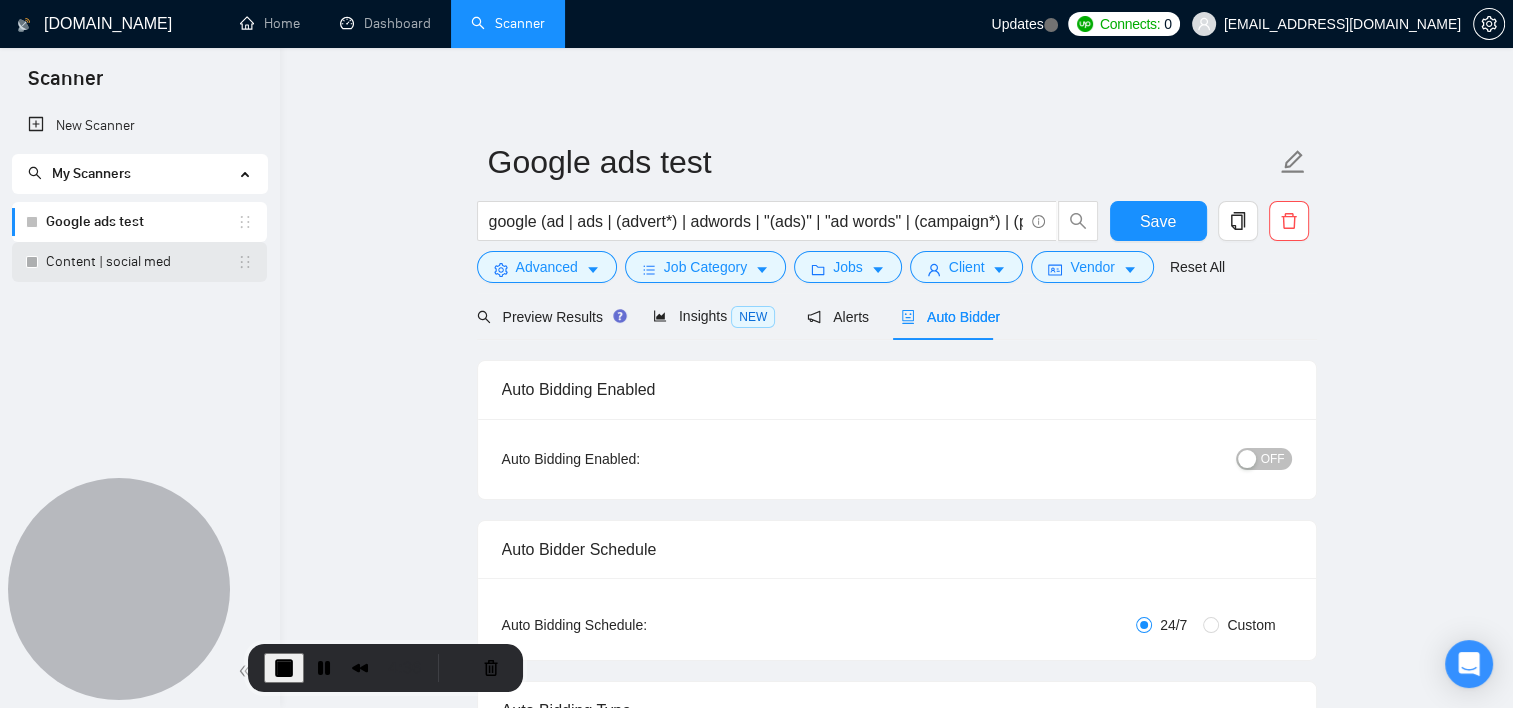 click on "Content | social med" at bounding box center (141, 262) 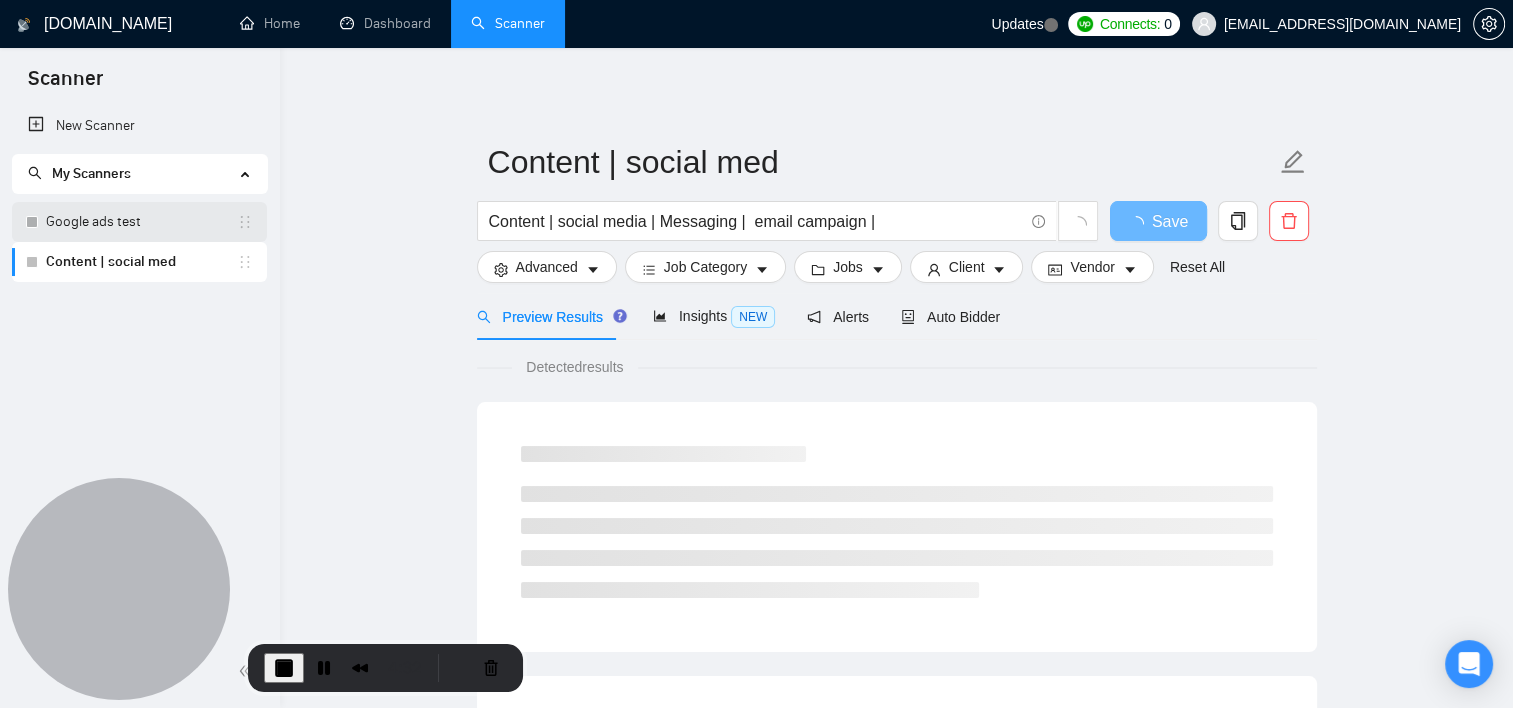 click on "Google ads test" at bounding box center (141, 222) 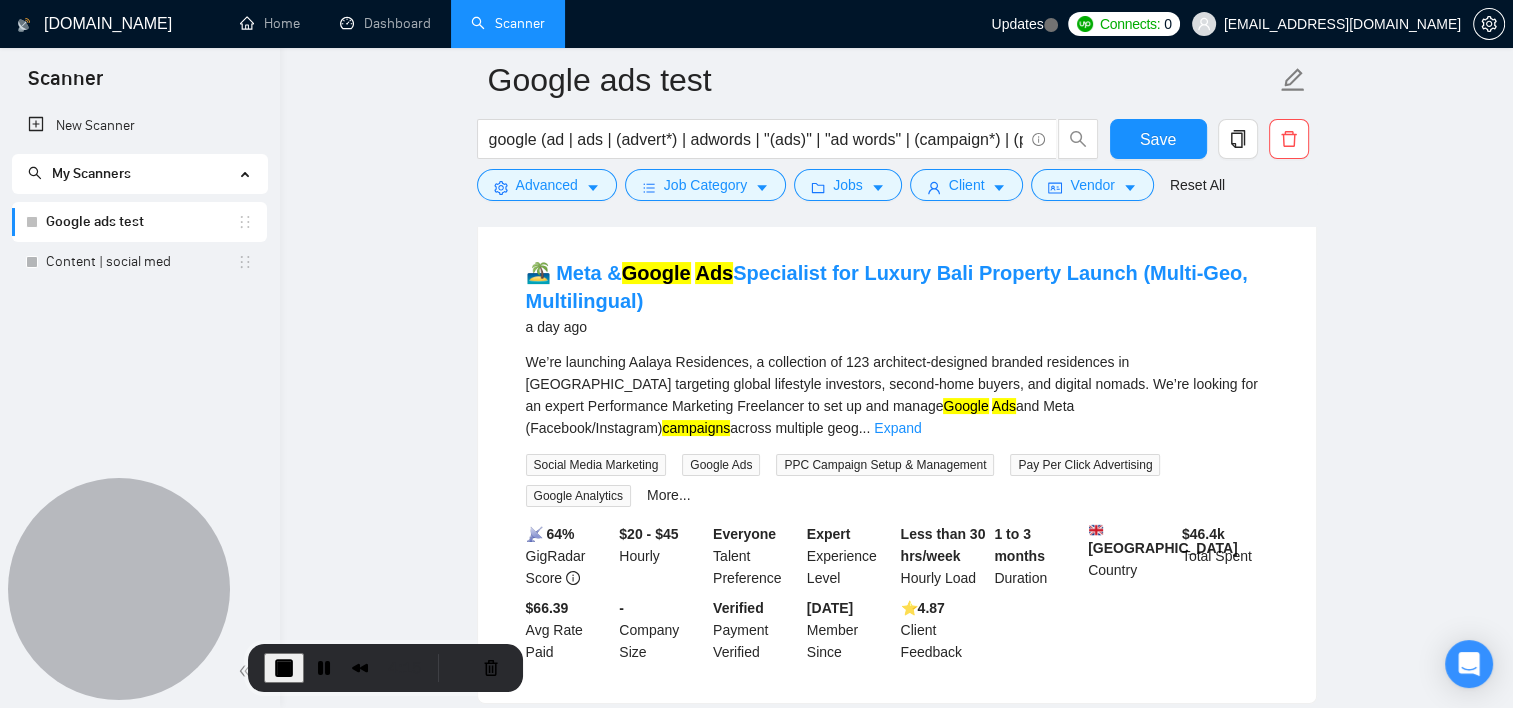 scroll, scrollTop: 300, scrollLeft: 0, axis: vertical 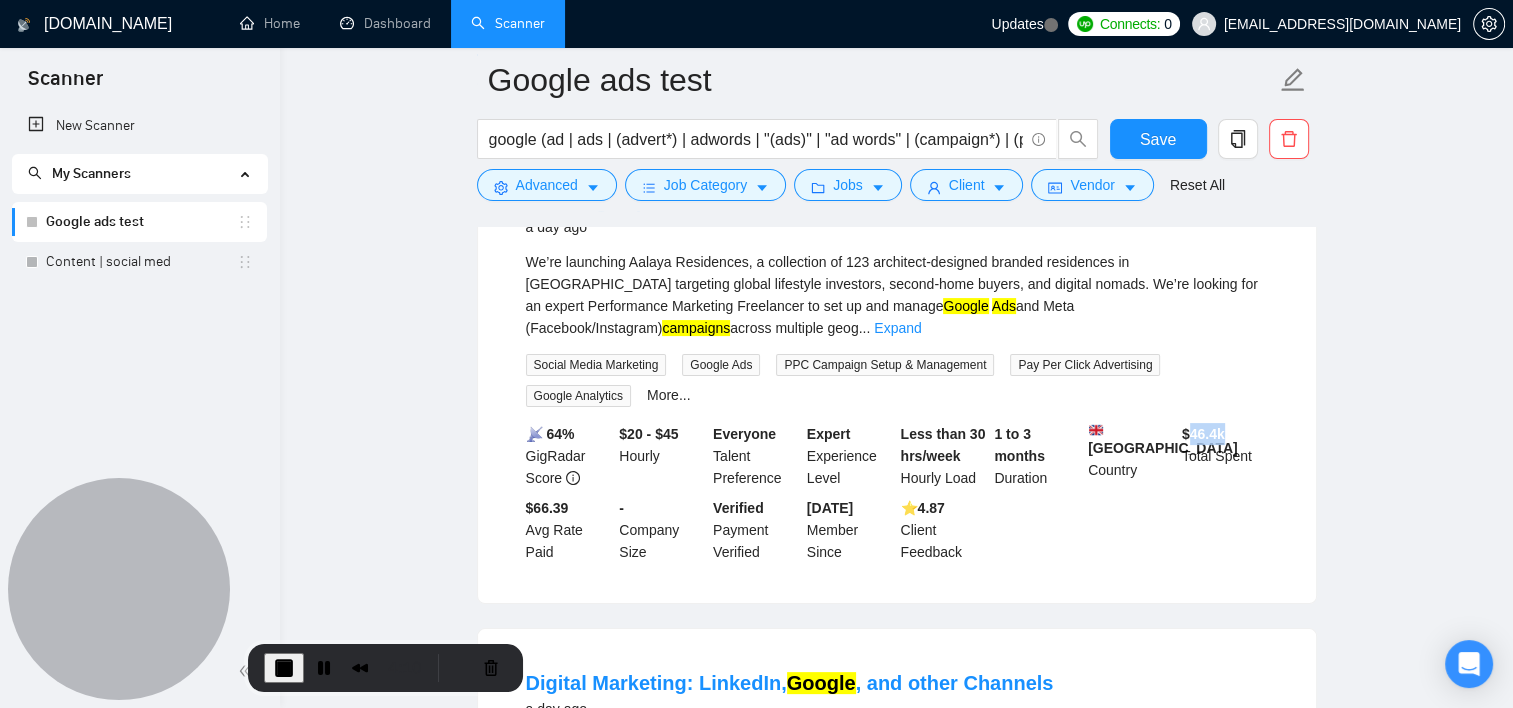 drag, startPoint x: 1190, startPoint y: 412, endPoint x: 1231, endPoint y: 412, distance: 41 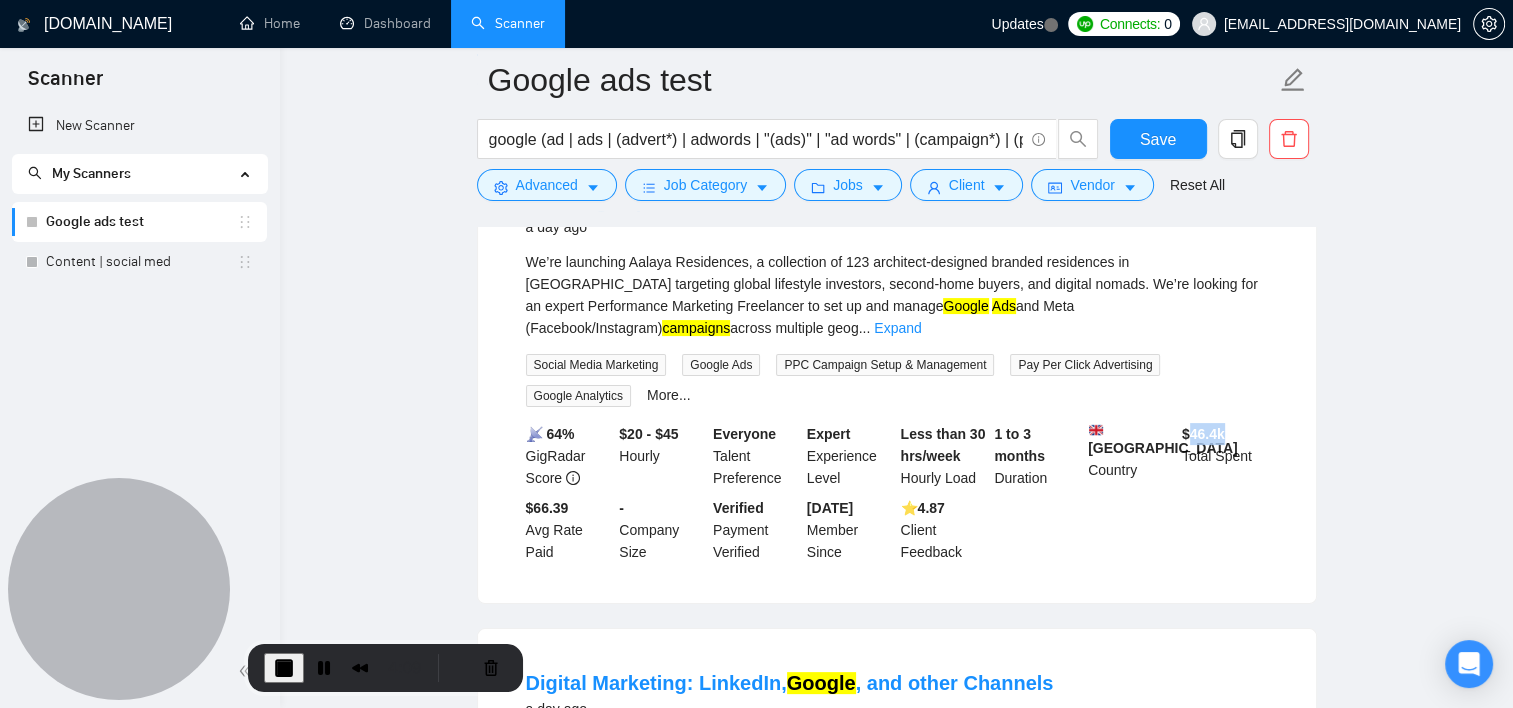 click on "$ 46.4k" at bounding box center [1203, 434] 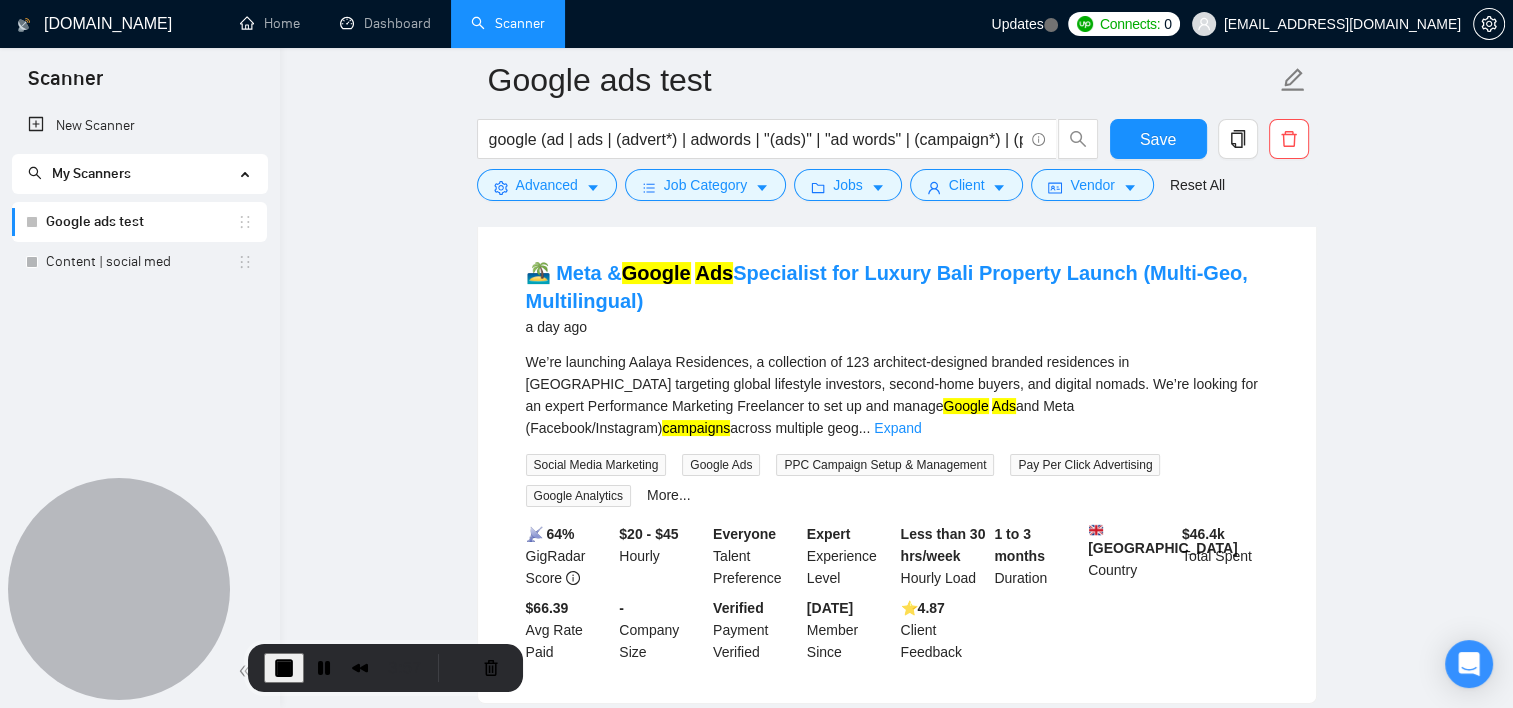 scroll, scrollTop: 300, scrollLeft: 0, axis: vertical 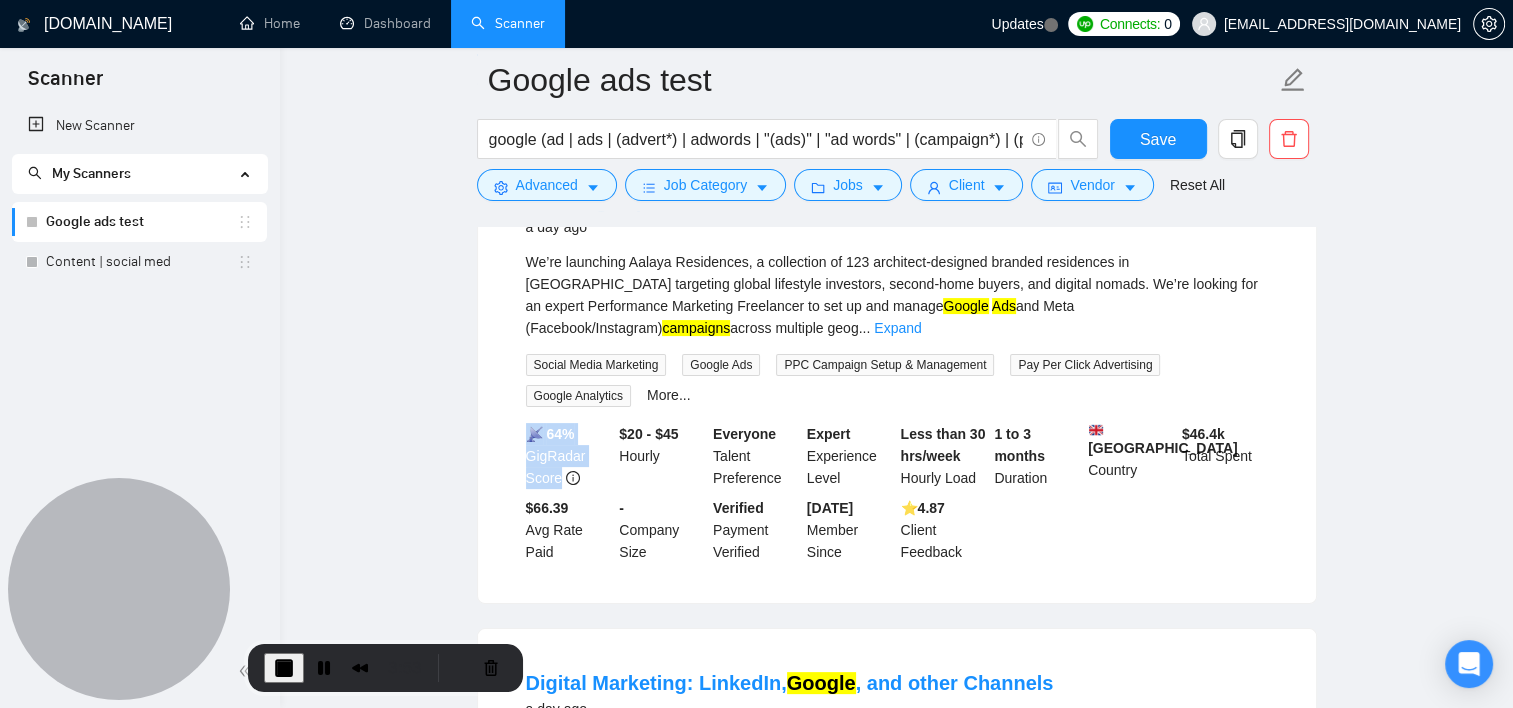 drag, startPoint x: 529, startPoint y: 410, endPoint x: 558, endPoint y: 452, distance: 51.0392 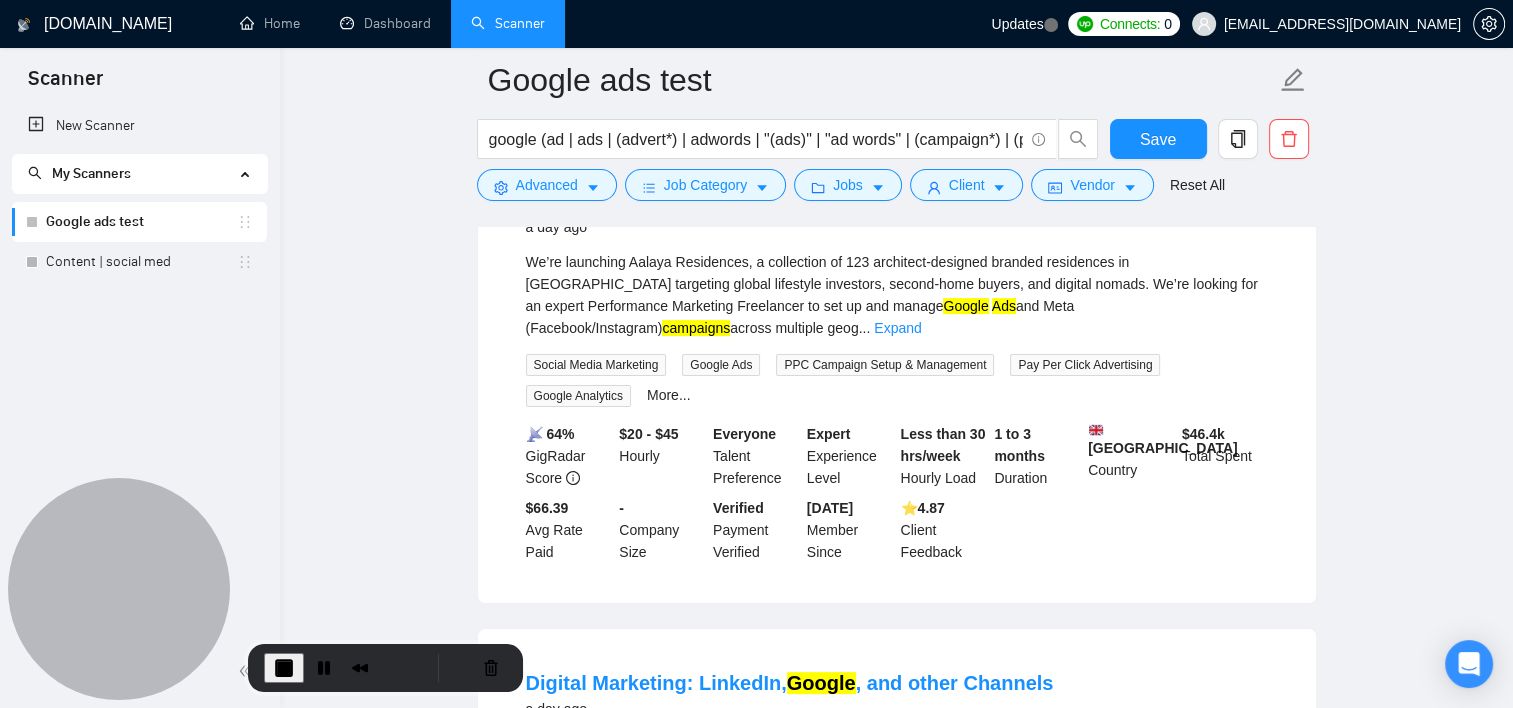 click on "📡   64% GigRadar Score   $20 - $45 Hourly Everyone Talent Preference Expert Experience Level Less than 30 hrs/week Hourly Load 1 to 3 months Duration   [GEOGRAPHIC_DATA] Country $ 46.4k Total Spent $66.39 Avg Rate Paid - Company Size Verified Payment Verified [DATE] Member Since ⭐️  4.87 Client Feedback" at bounding box center [897, 493] 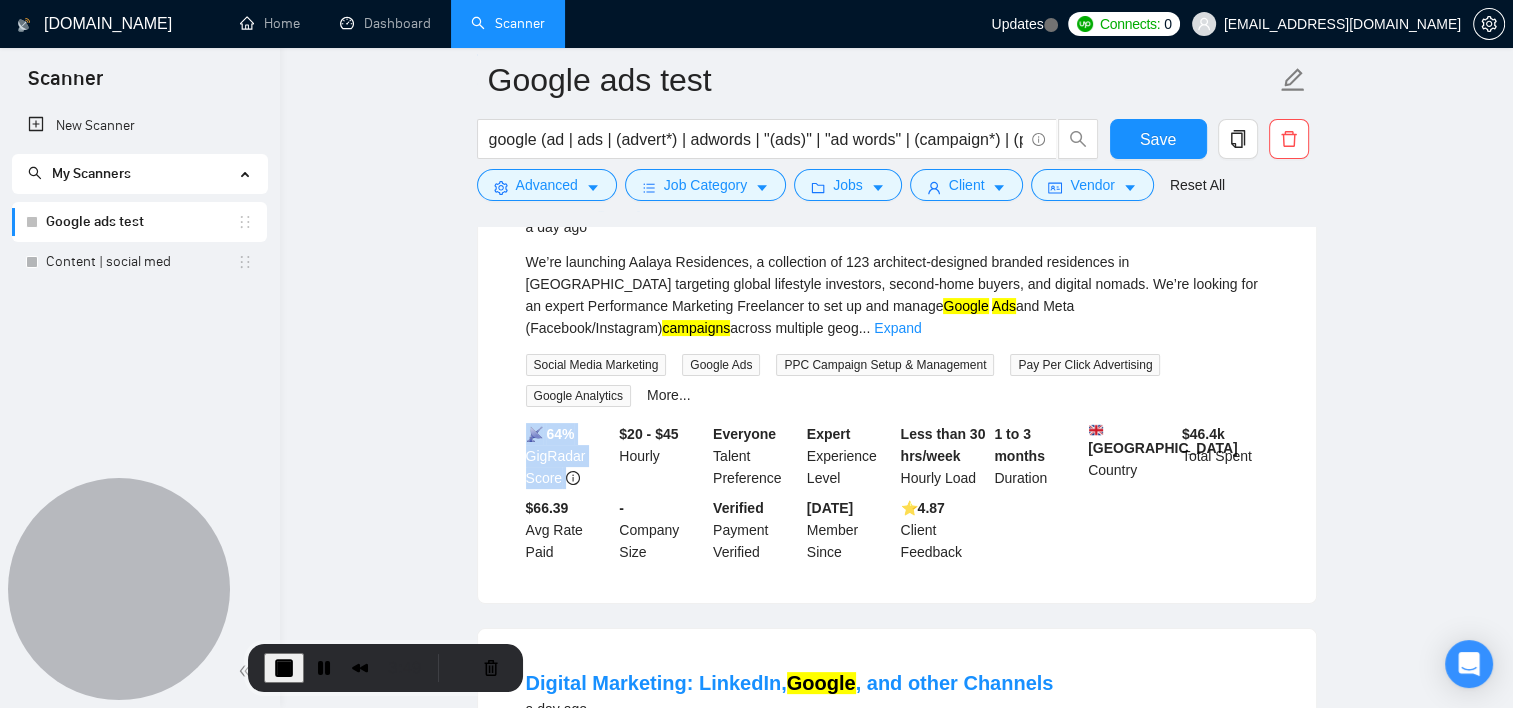 drag, startPoint x: 523, startPoint y: 403, endPoint x: 561, endPoint y: 468, distance: 75.29276 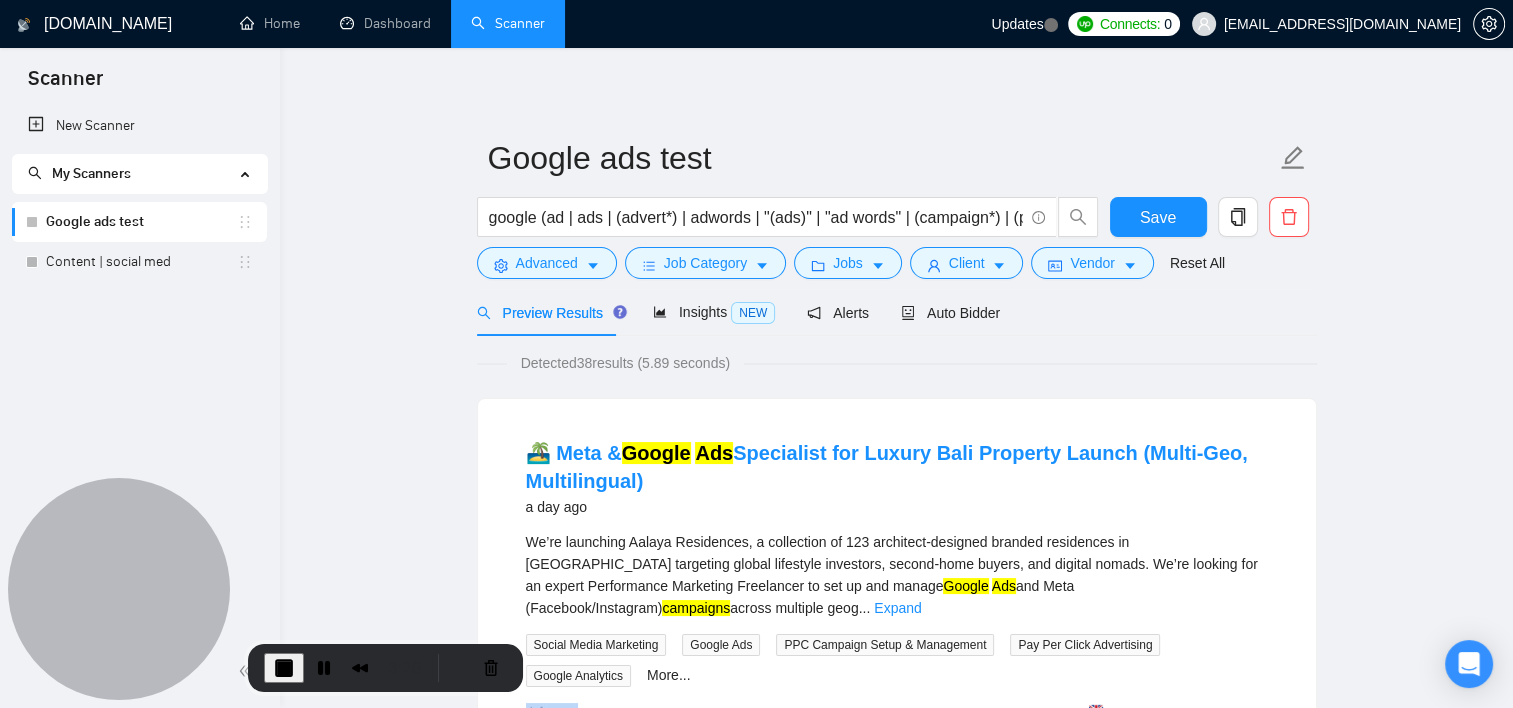 scroll, scrollTop: 0, scrollLeft: 0, axis: both 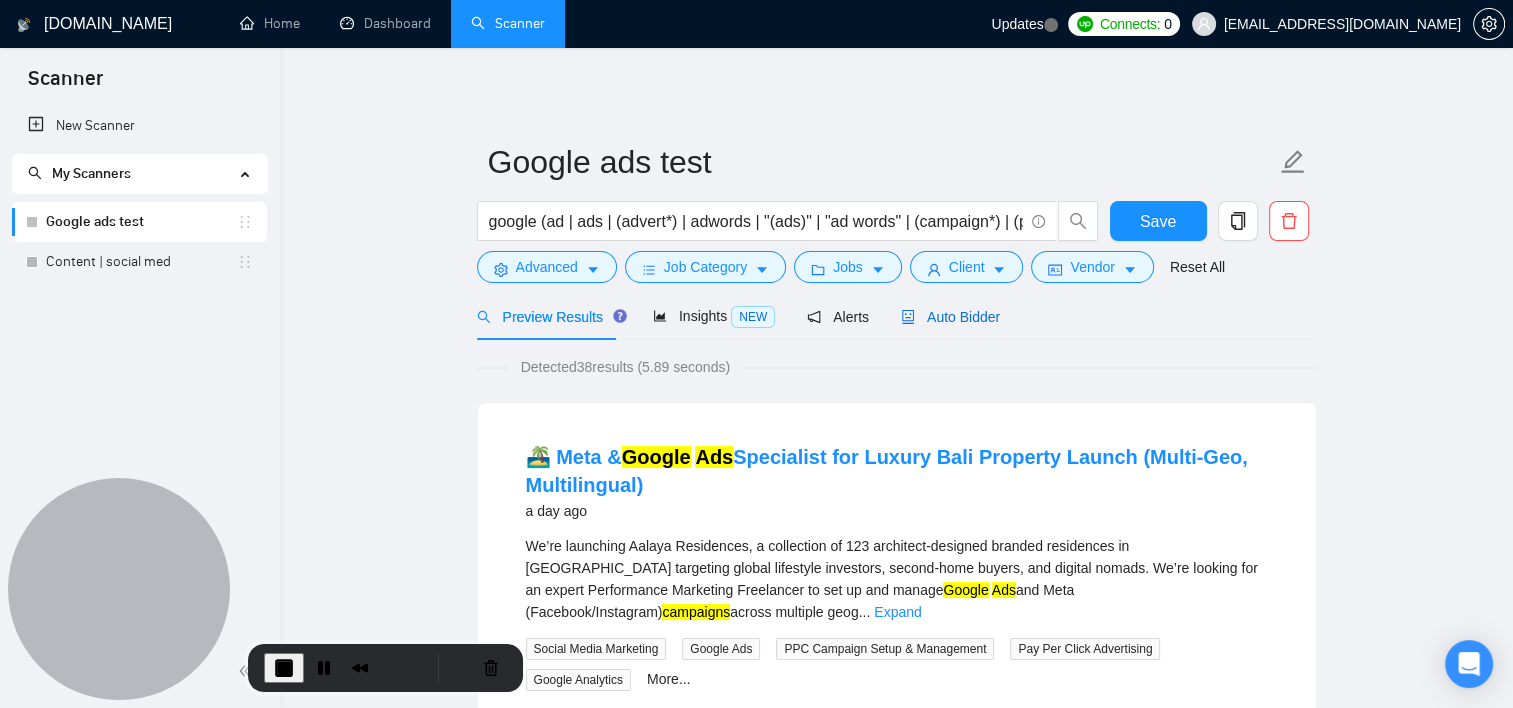 click on "Auto Bidder" at bounding box center [950, 317] 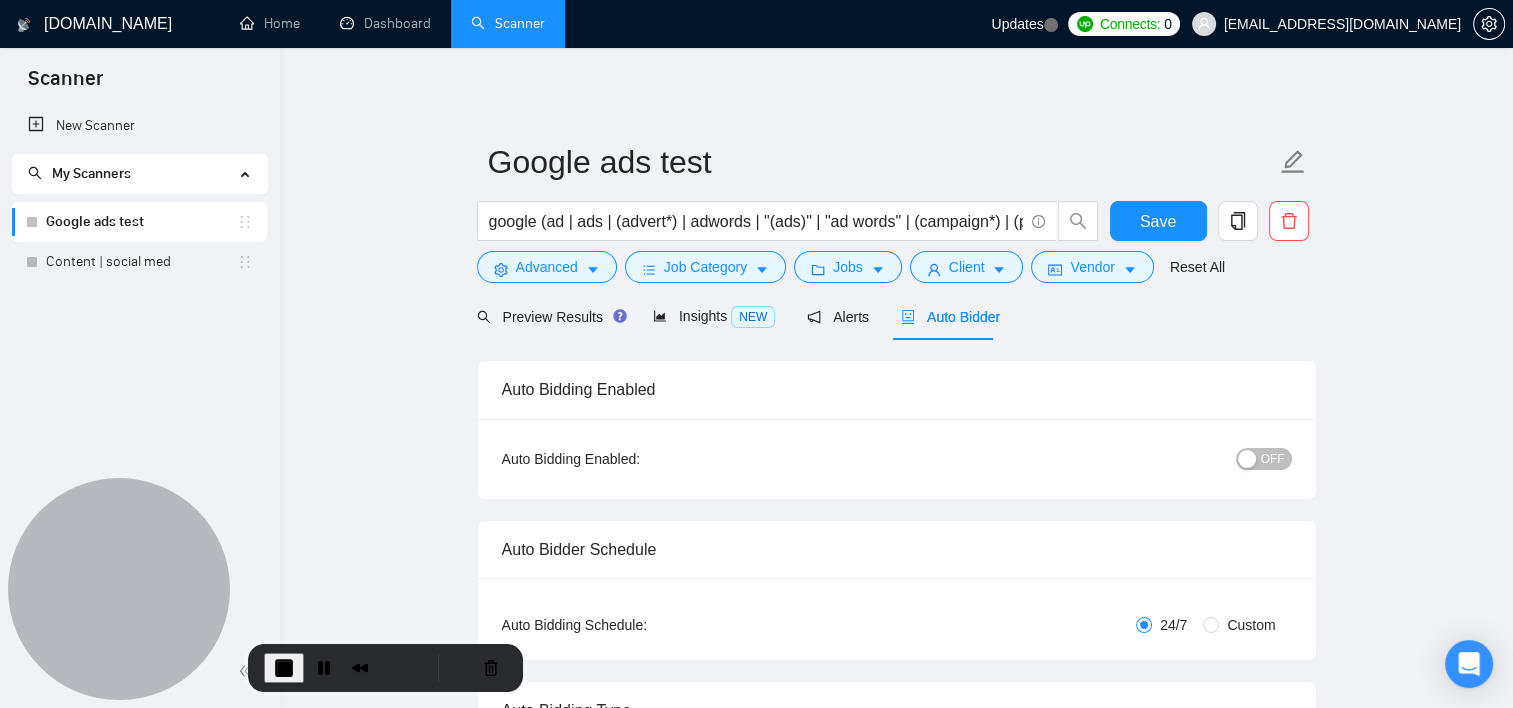 type 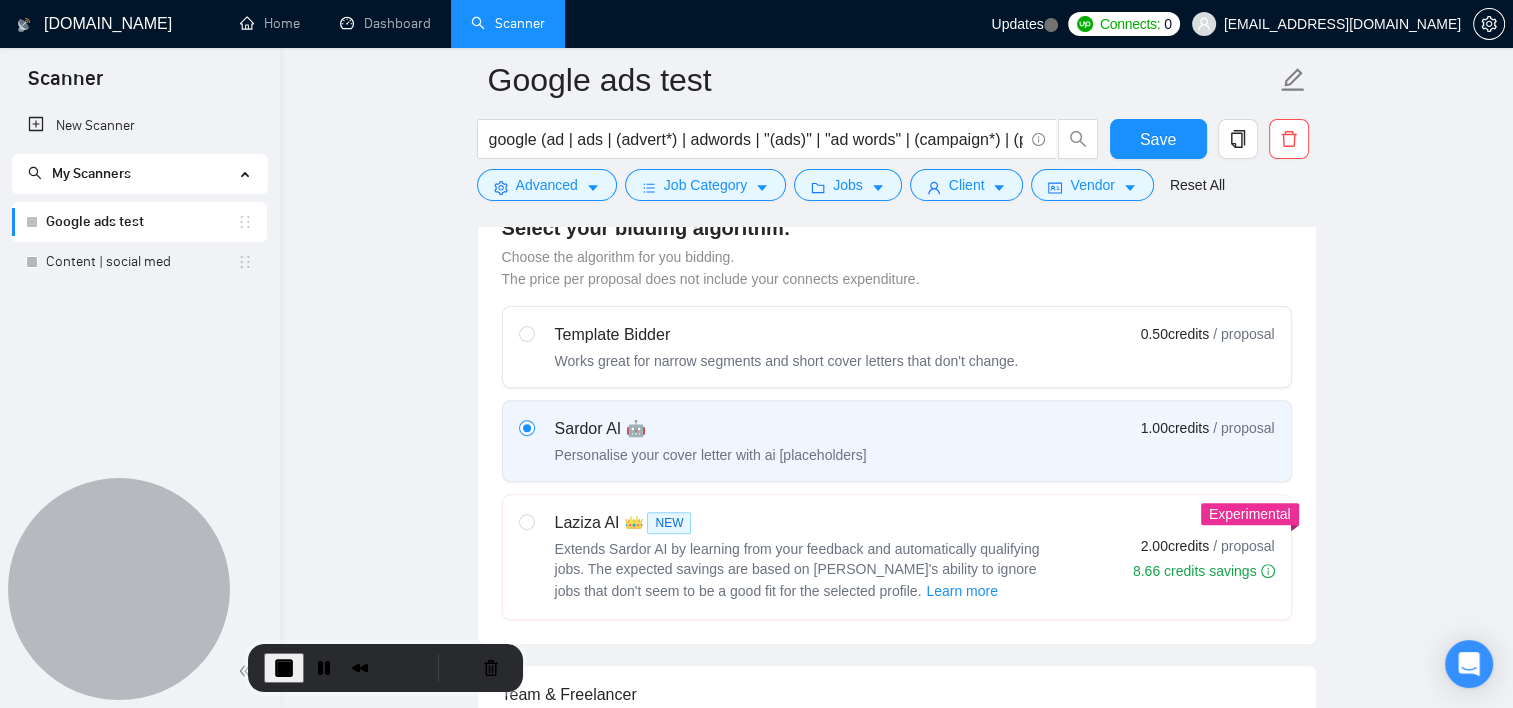 scroll, scrollTop: 600, scrollLeft: 0, axis: vertical 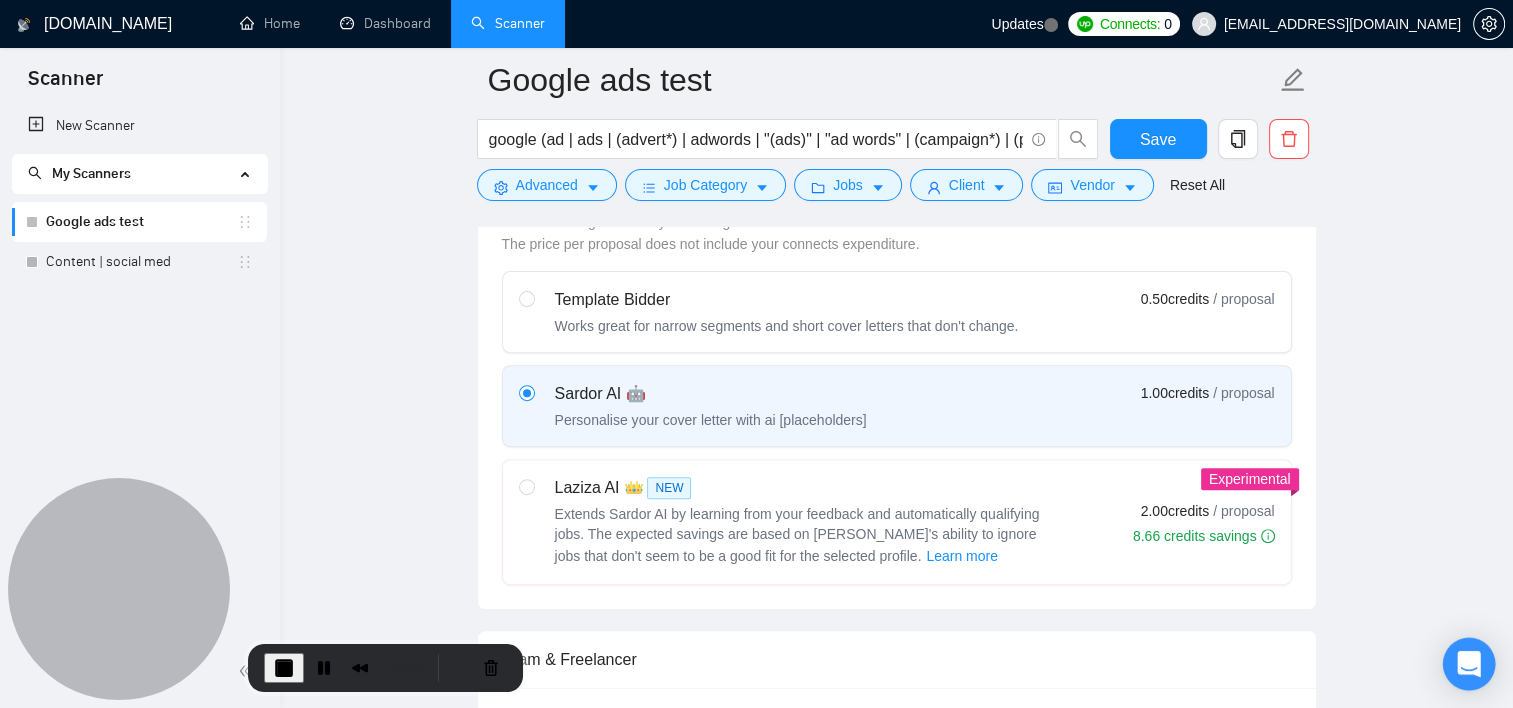 click 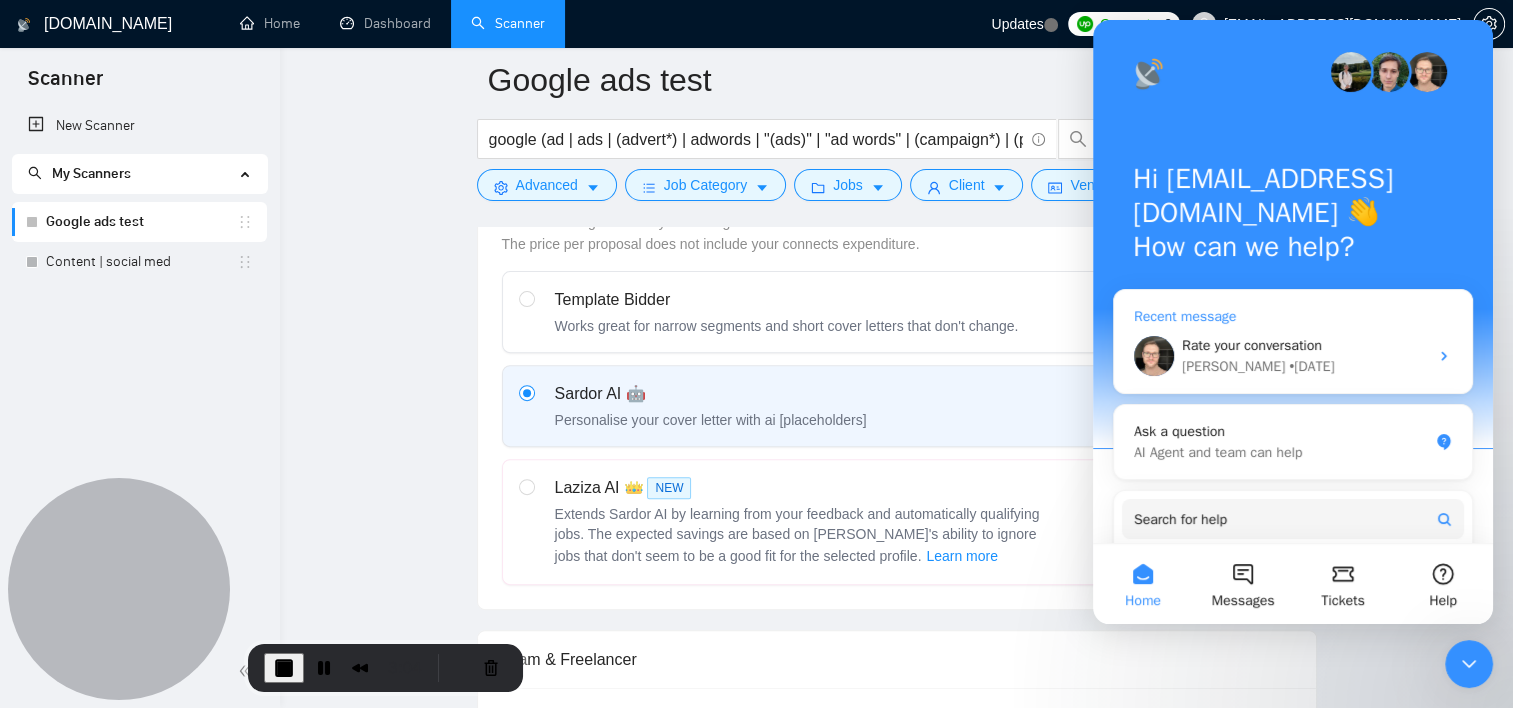 scroll, scrollTop: 0, scrollLeft: 0, axis: both 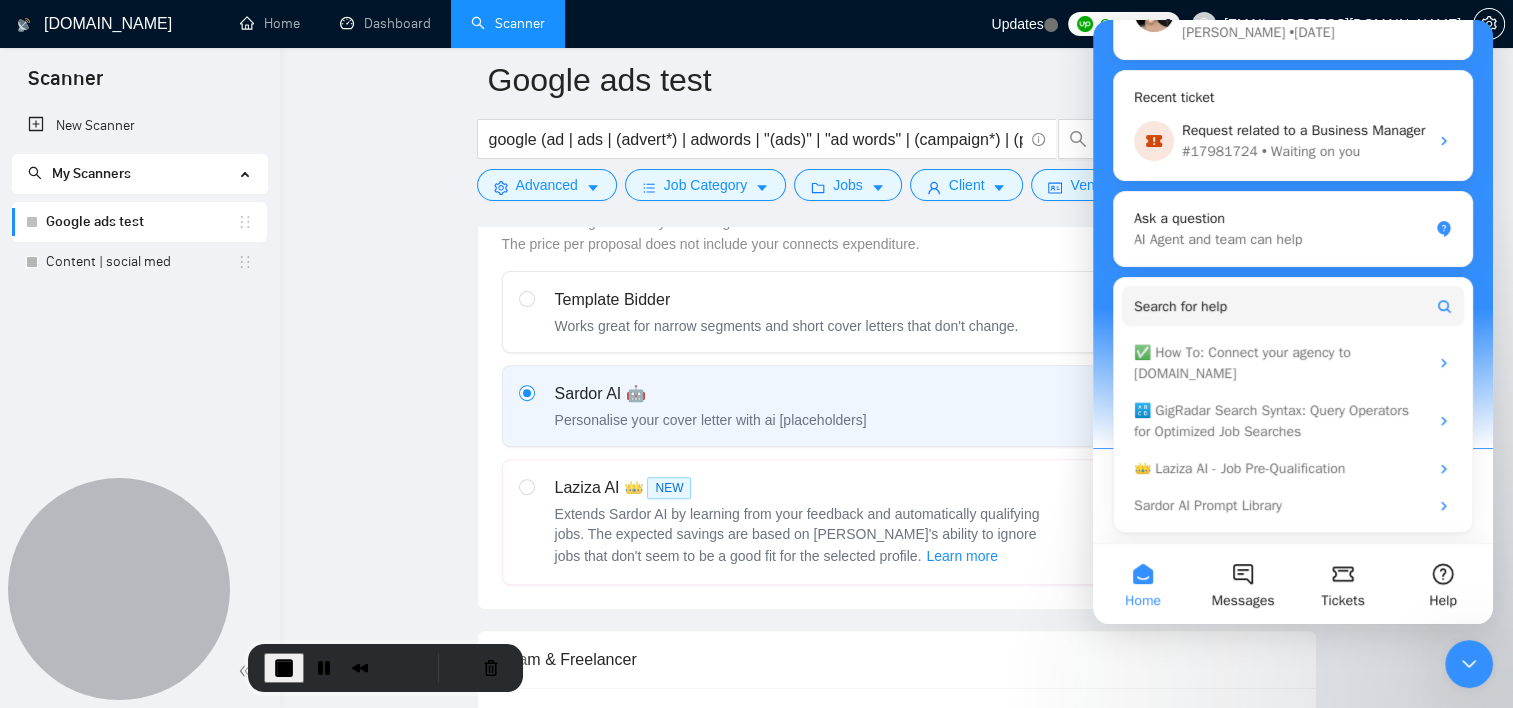 click 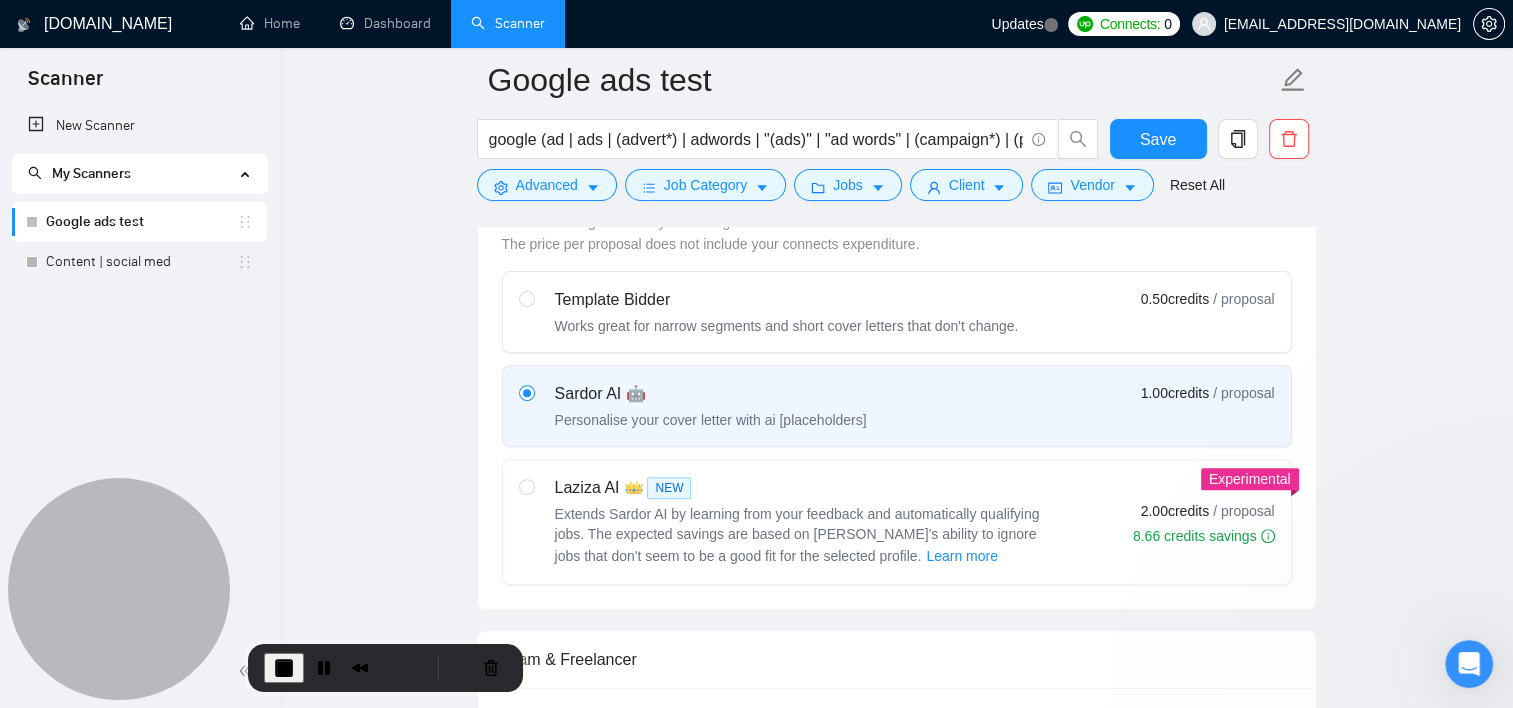 scroll, scrollTop: 0, scrollLeft: 0, axis: both 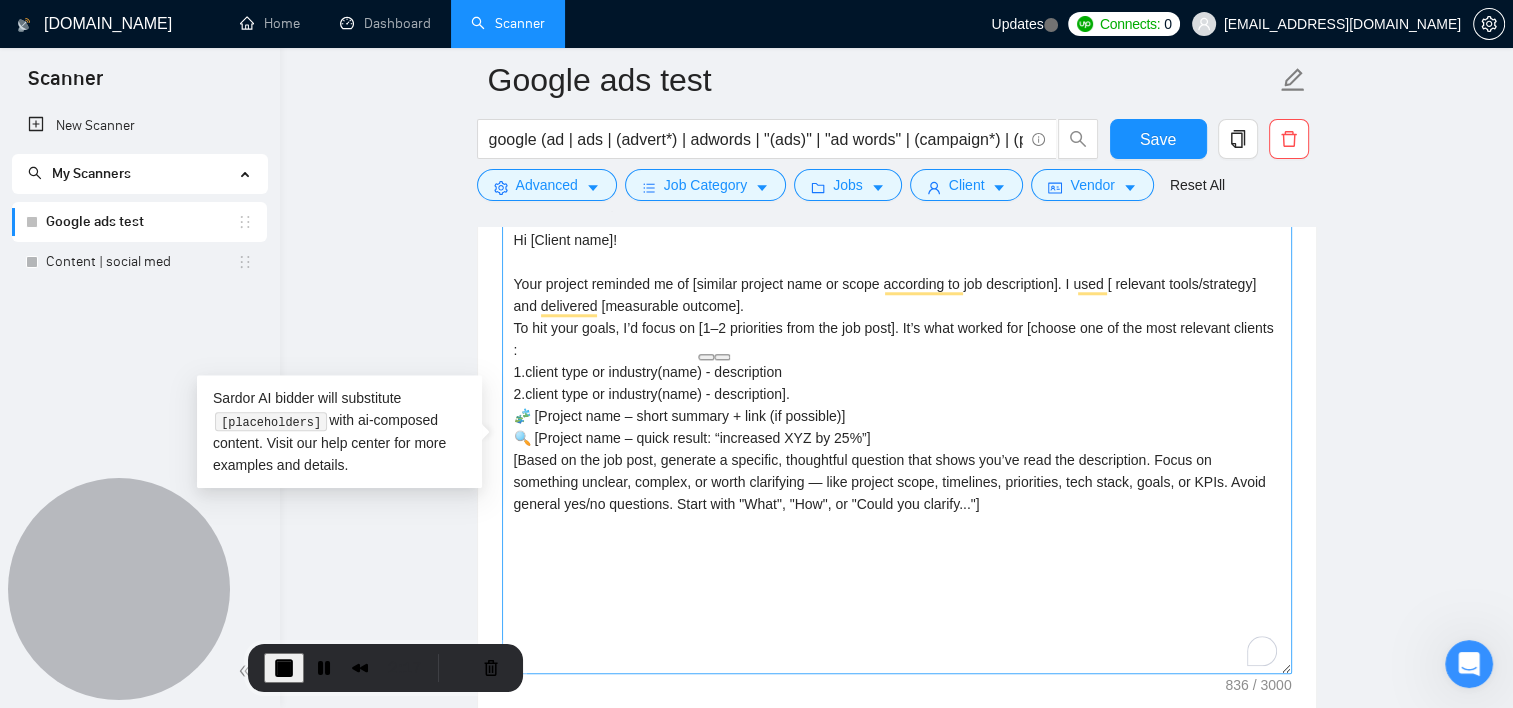 drag, startPoint x: 697, startPoint y: 327, endPoint x: 899, endPoint y: 322, distance: 202.06187 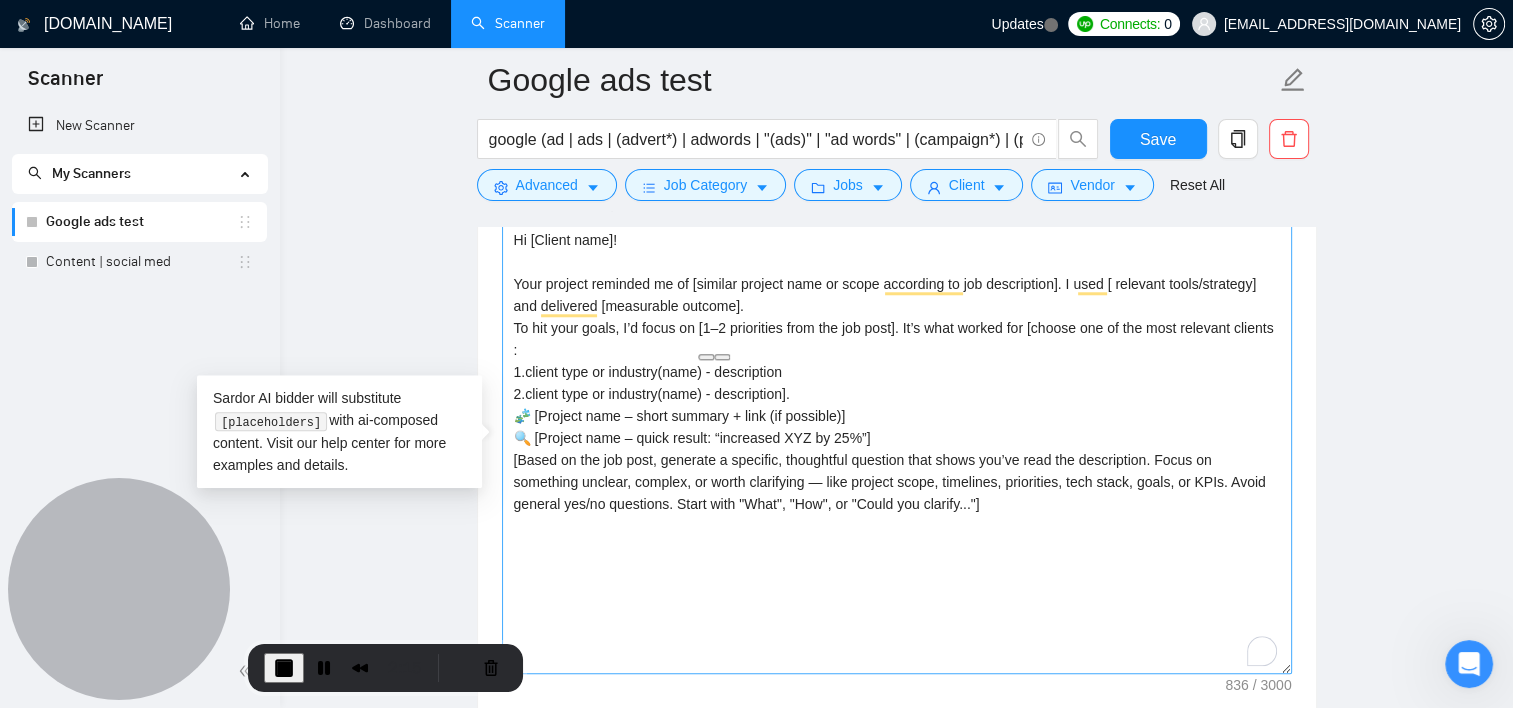 click on "Hi [Client name]!
Your project reminded me of [similar project name or scope according to job description]. I used [ relevant tools/strategy] and delivered [measurable outcome].
To hit your goals, I’d focus on [1–2 priorities from the job post]. It’s what worked for [choose one of the most relevant clients :
1.client type or industry(name) - description
2.client type or industry(name) - description].
🧩 [Project name – short summary + link (if possible)]
🔍 [Project name – quick result: “increased XYZ by 25%”]
[Based on the job post, generate a specific, thoughtful question that shows you’ve read the description. Focus on something unclear, complex, or worth clarifying — like project scope, timelines, priorities, tech stack, goals, or KPIs. Avoid general yes/no questions. Start with "What", "How", or "Could you clarify..."]" at bounding box center [897, 449] 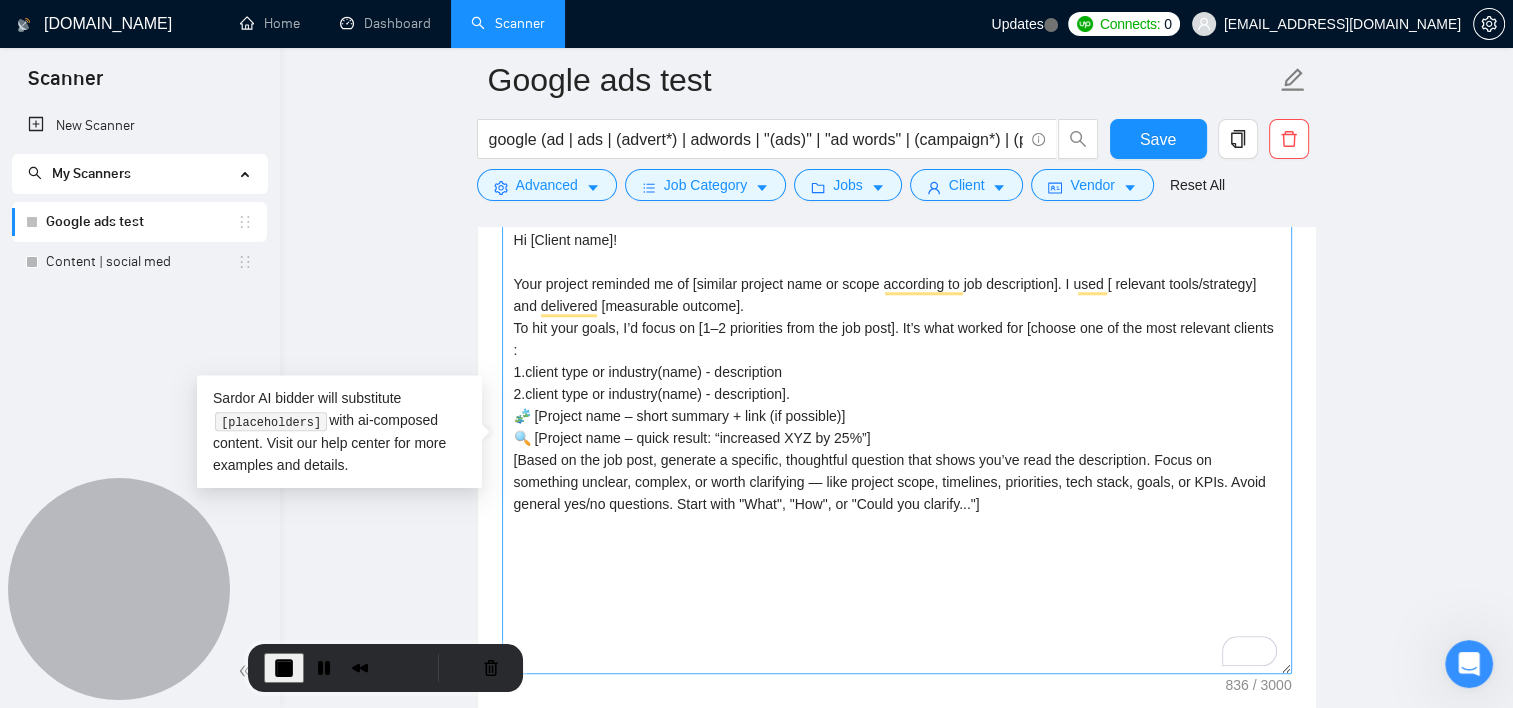 click on "Hi [Client name]!
Your project reminded me of [similar project name or scope according to job description]. I used [ relevant tools/strategy] and delivered [measurable outcome].
To hit your goals, I’d focus on [1–2 priorities from the job post]. It’s what worked for [choose one of the most relevant clients :
1.client type or industry(name) - description
2.client type or industry(name) - description].
🧩 [Project name – short summary + link (if possible)]
🔍 [Project name – quick result: “increased XYZ by 25%”]
[Based on the job post, generate a specific, thoughtful question that shows you’ve read the description. Focus on something unclear, complex, or worth clarifying — like project scope, timelines, priorities, tech stack, goals, or KPIs. Avoid general yes/no questions. Start with "What", "How", or "Could you clarify..."]" at bounding box center (897, 449) 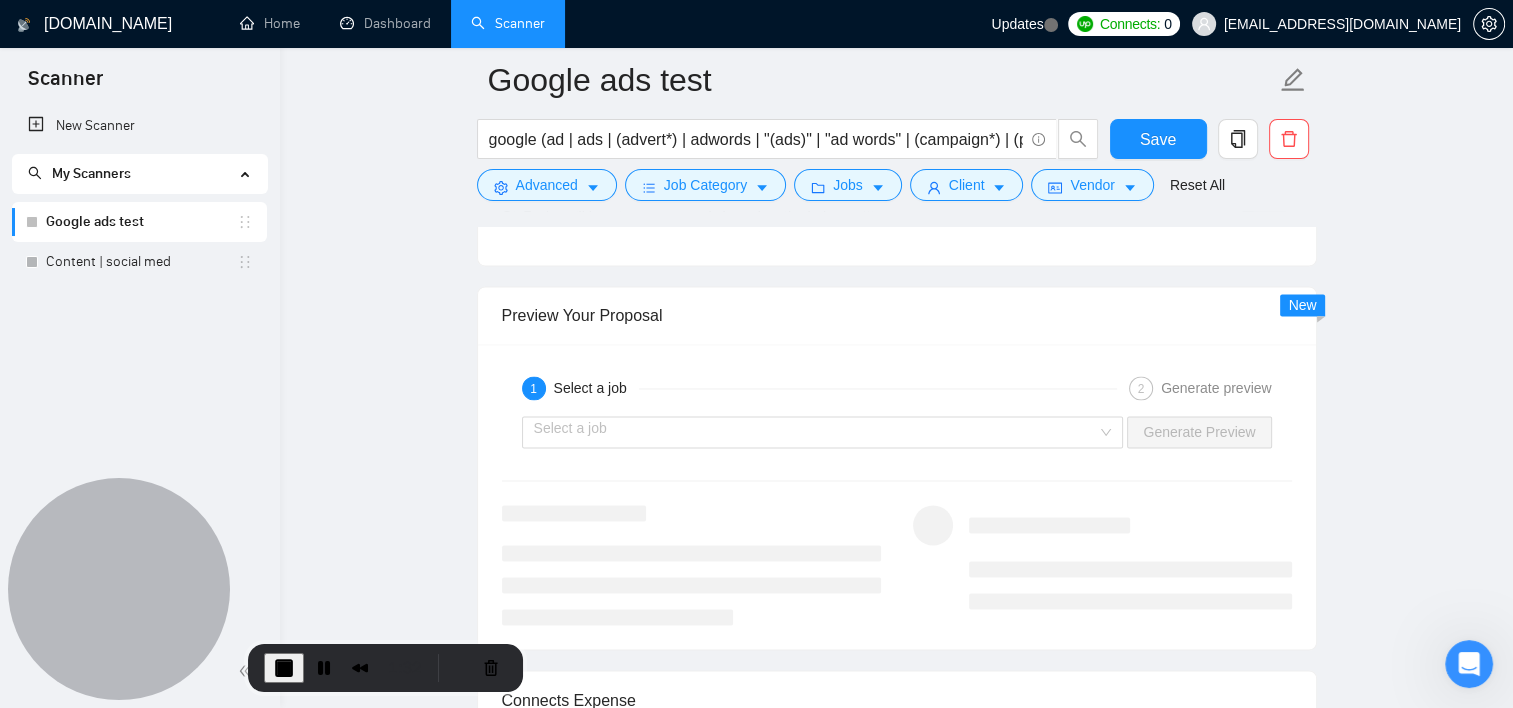 scroll, scrollTop: 3200, scrollLeft: 0, axis: vertical 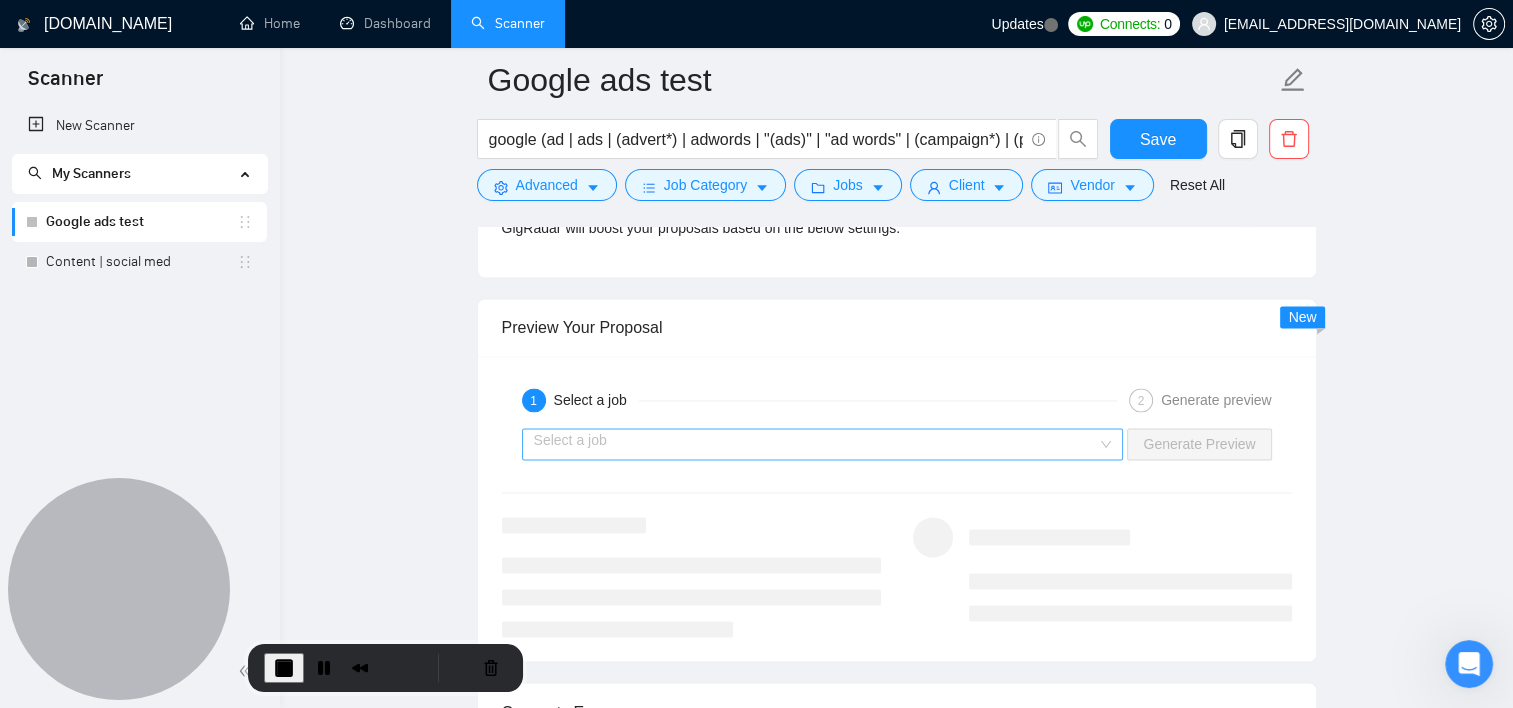 click at bounding box center [816, 444] 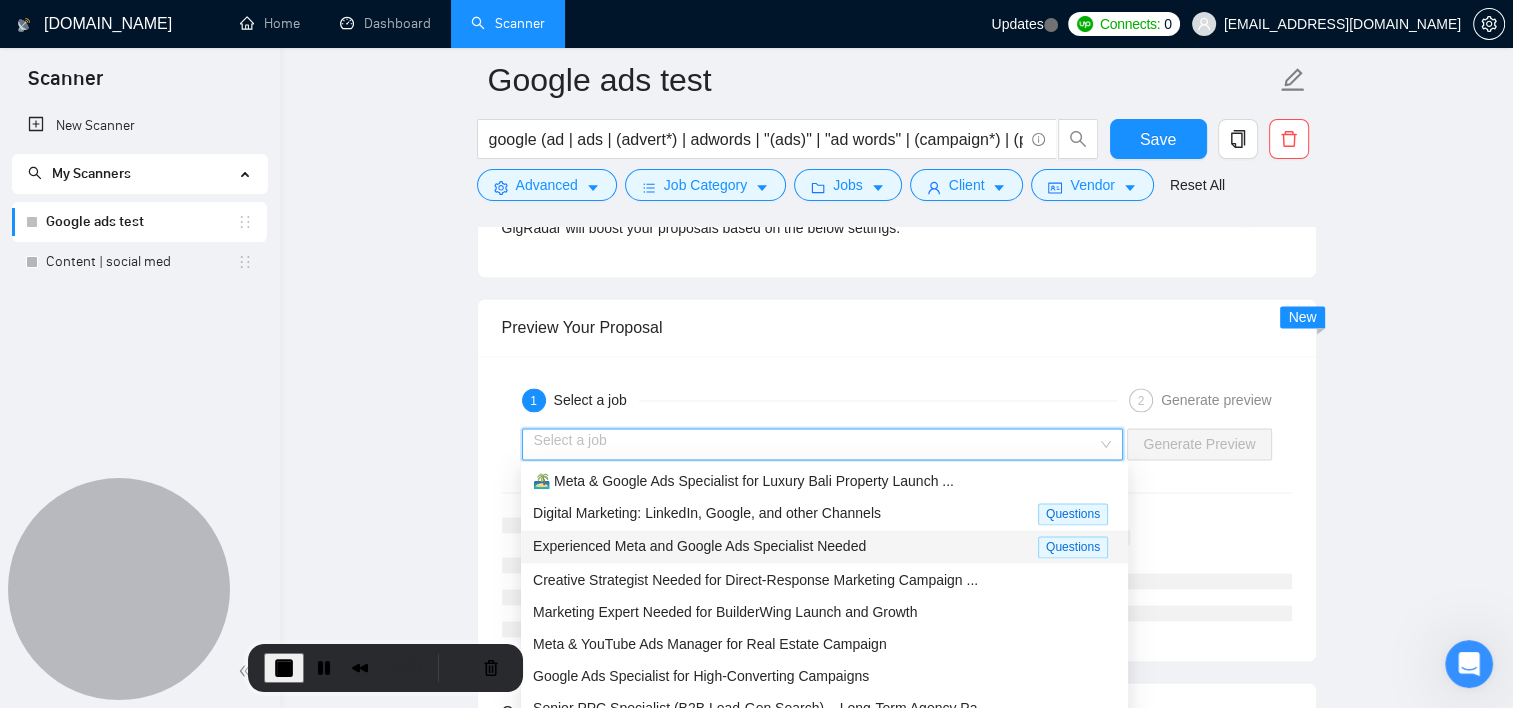 scroll, scrollTop: 66, scrollLeft: 0, axis: vertical 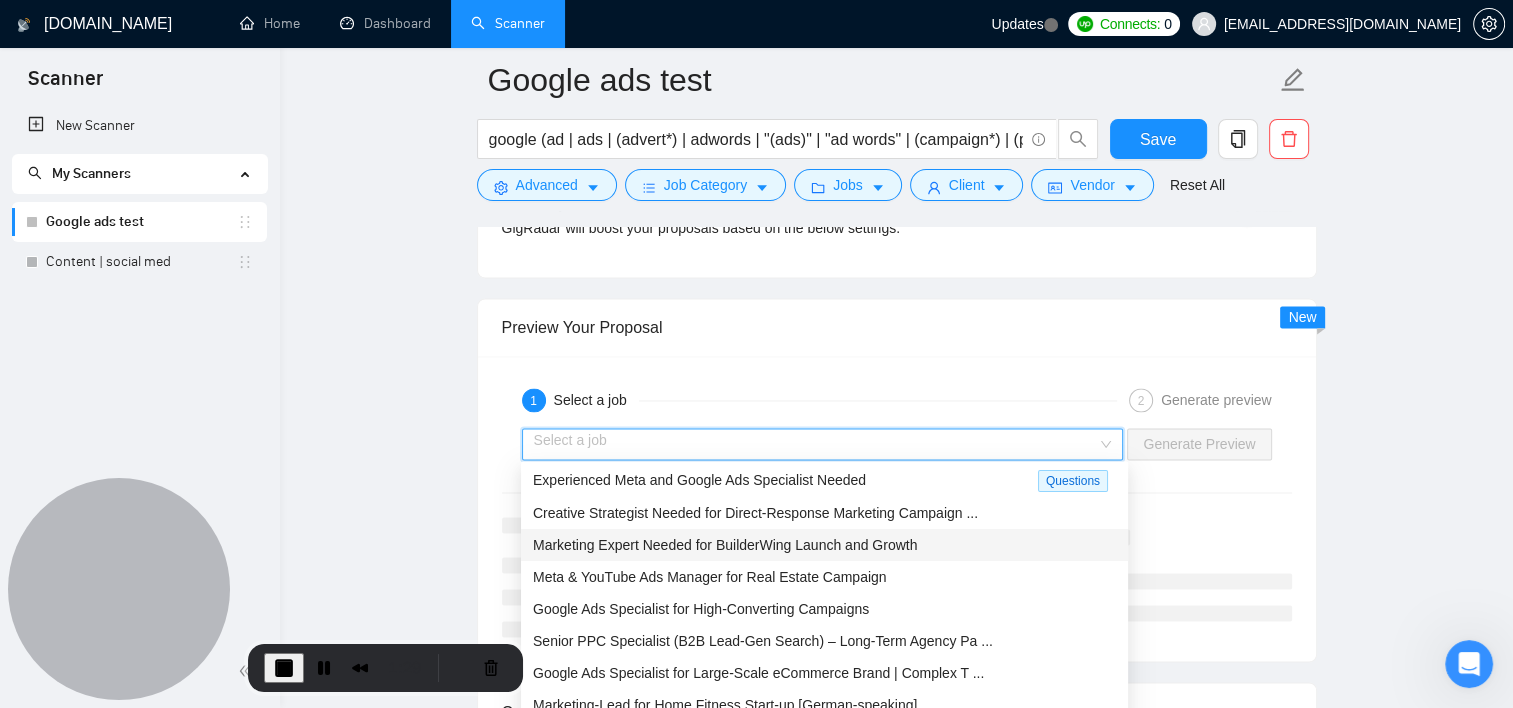 click on "Marketing Expert Needed for BuilderWing Launch and Growth" at bounding box center [725, 545] 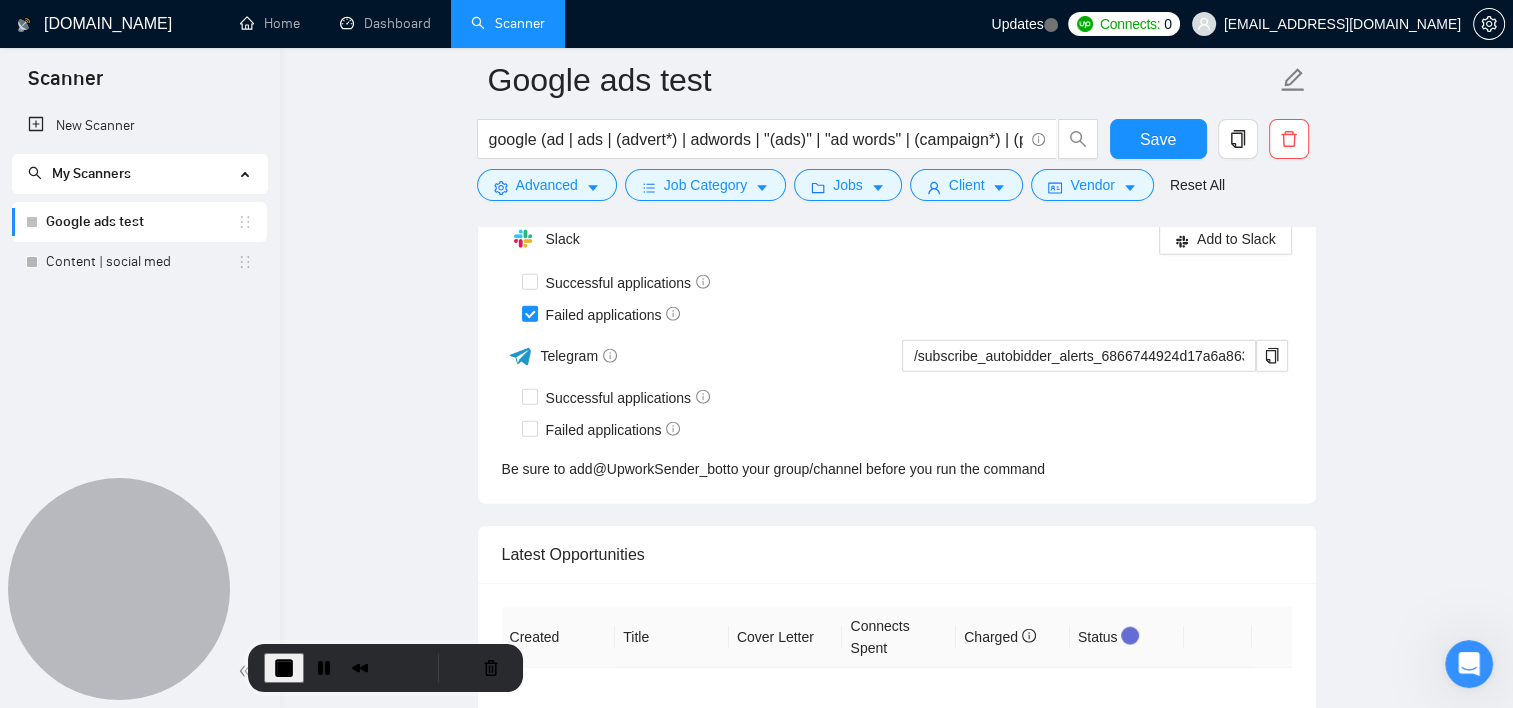 scroll, scrollTop: 4500, scrollLeft: 0, axis: vertical 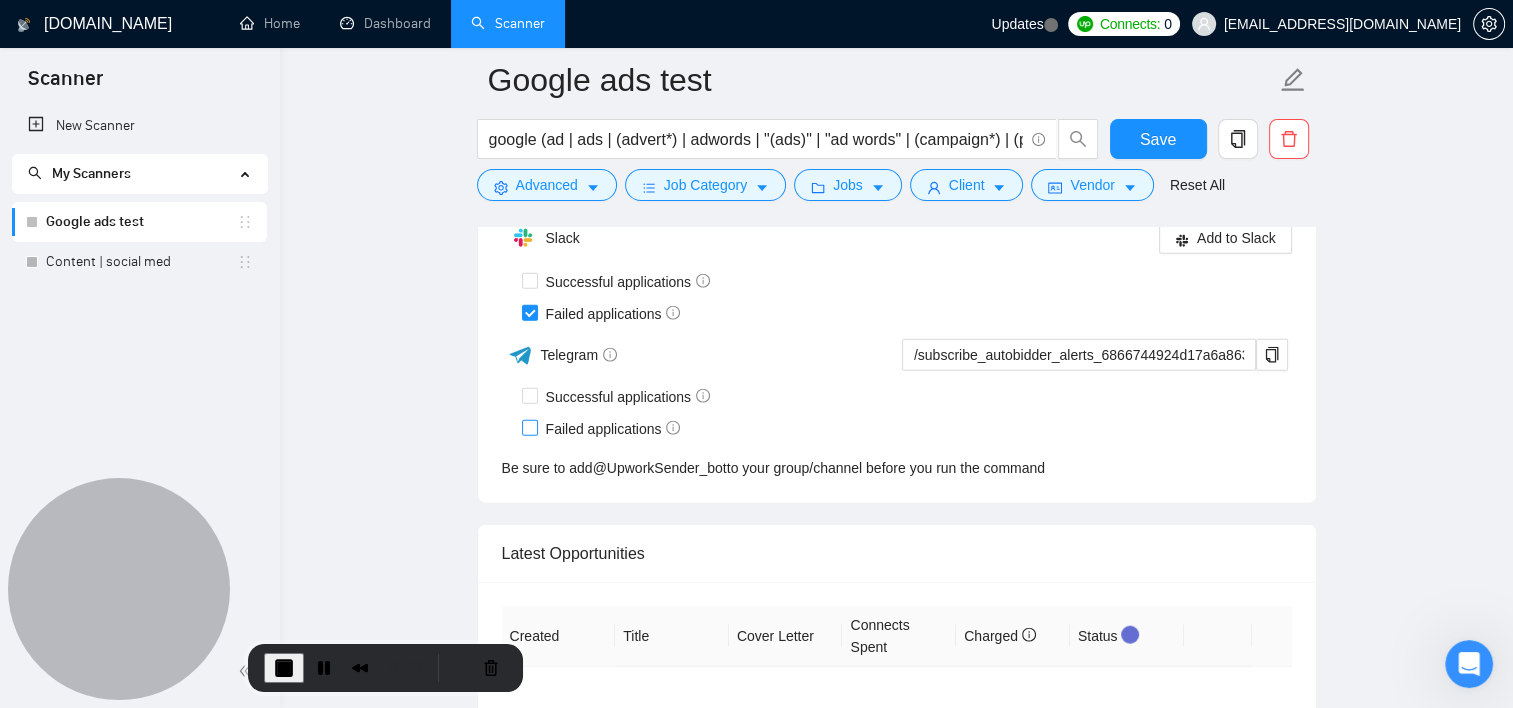 click on "Failed applications" at bounding box center [613, 429] 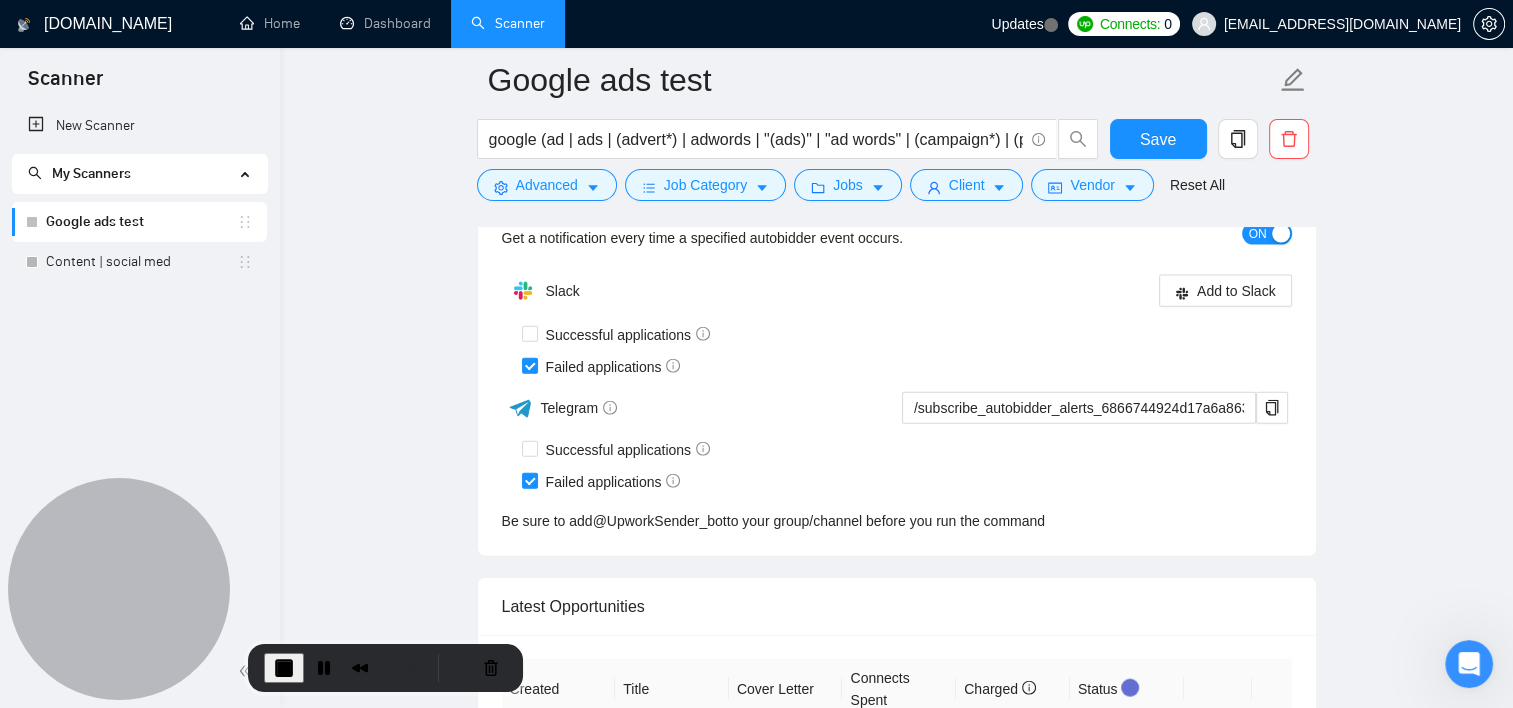 scroll, scrollTop: 4076, scrollLeft: 0, axis: vertical 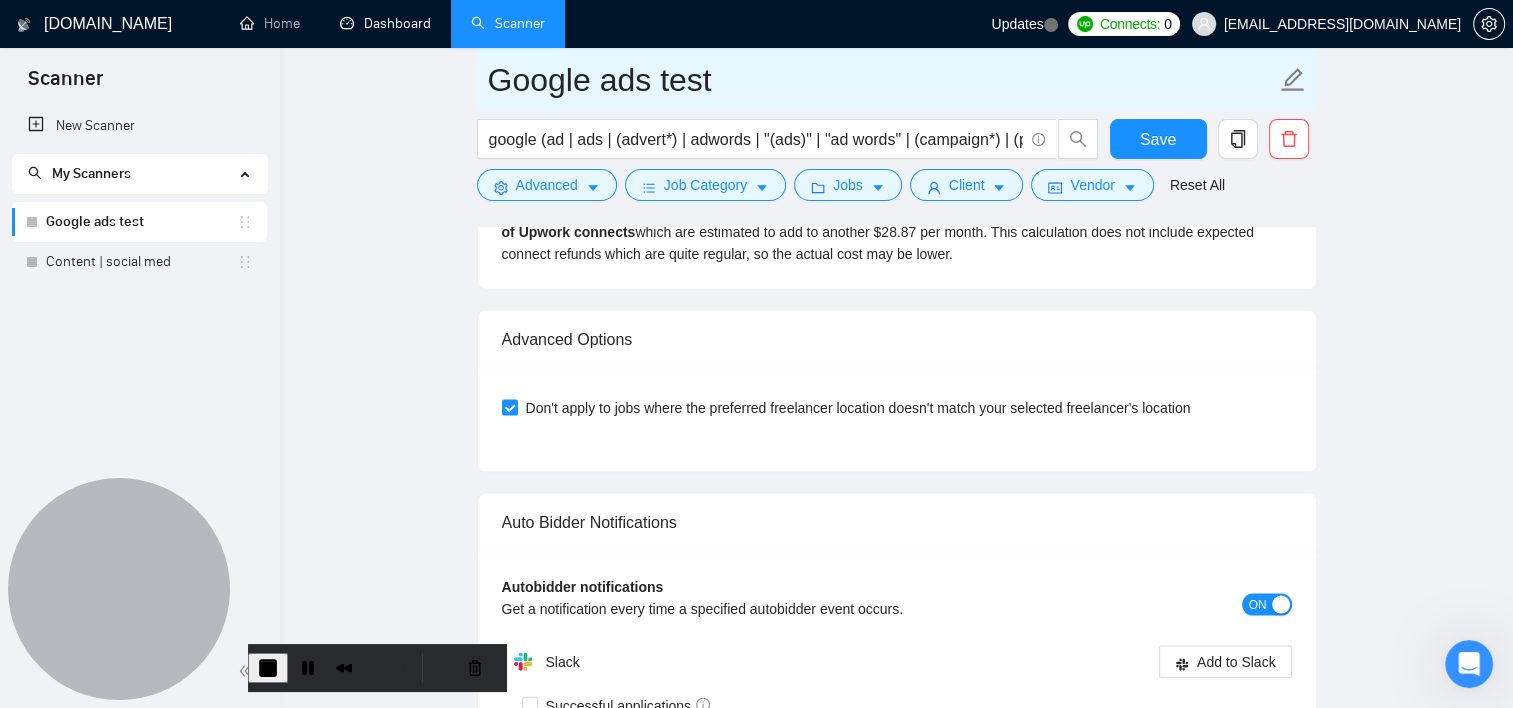 drag, startPoint x: 409, startPoint y: 28, endPoint x: 866, endPoint y: 84, distance: 460.41827 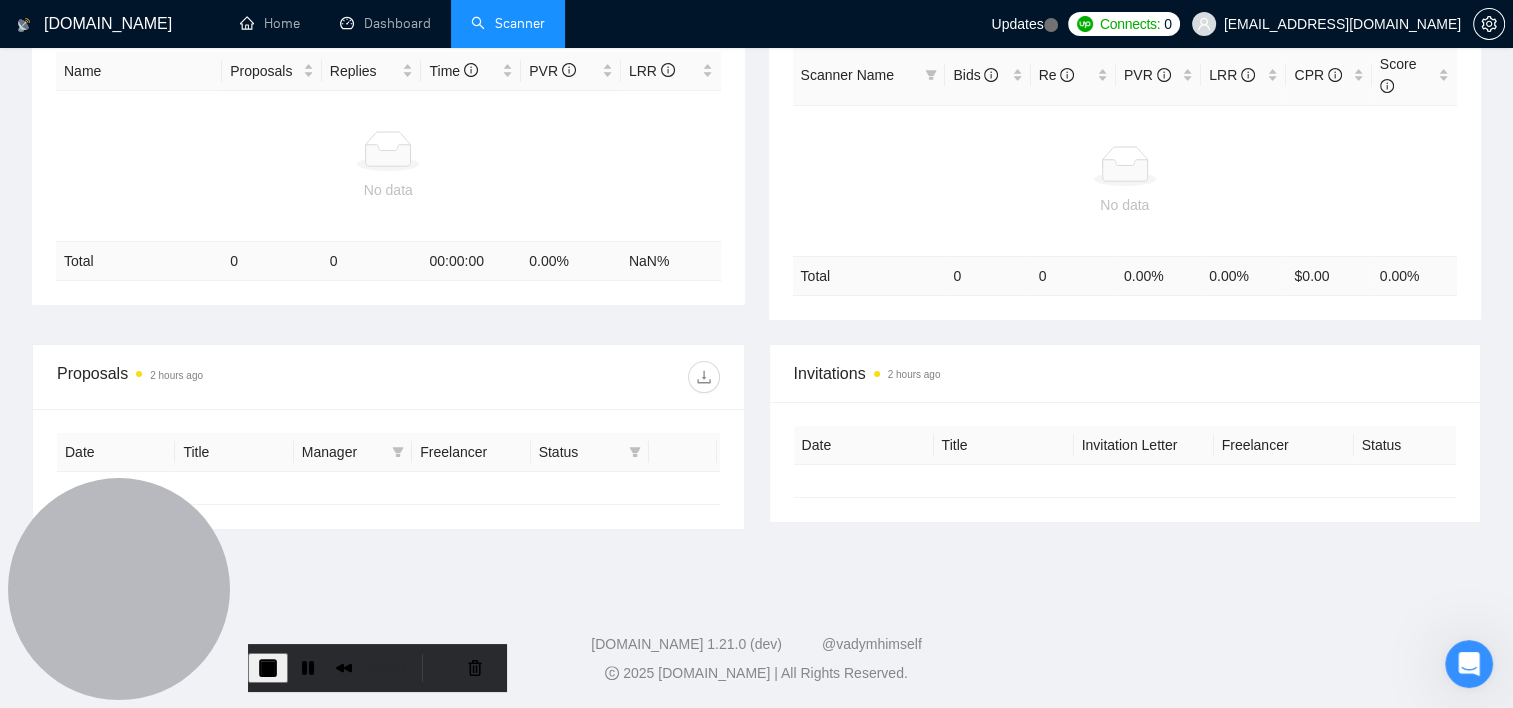 type on "[DATE]" 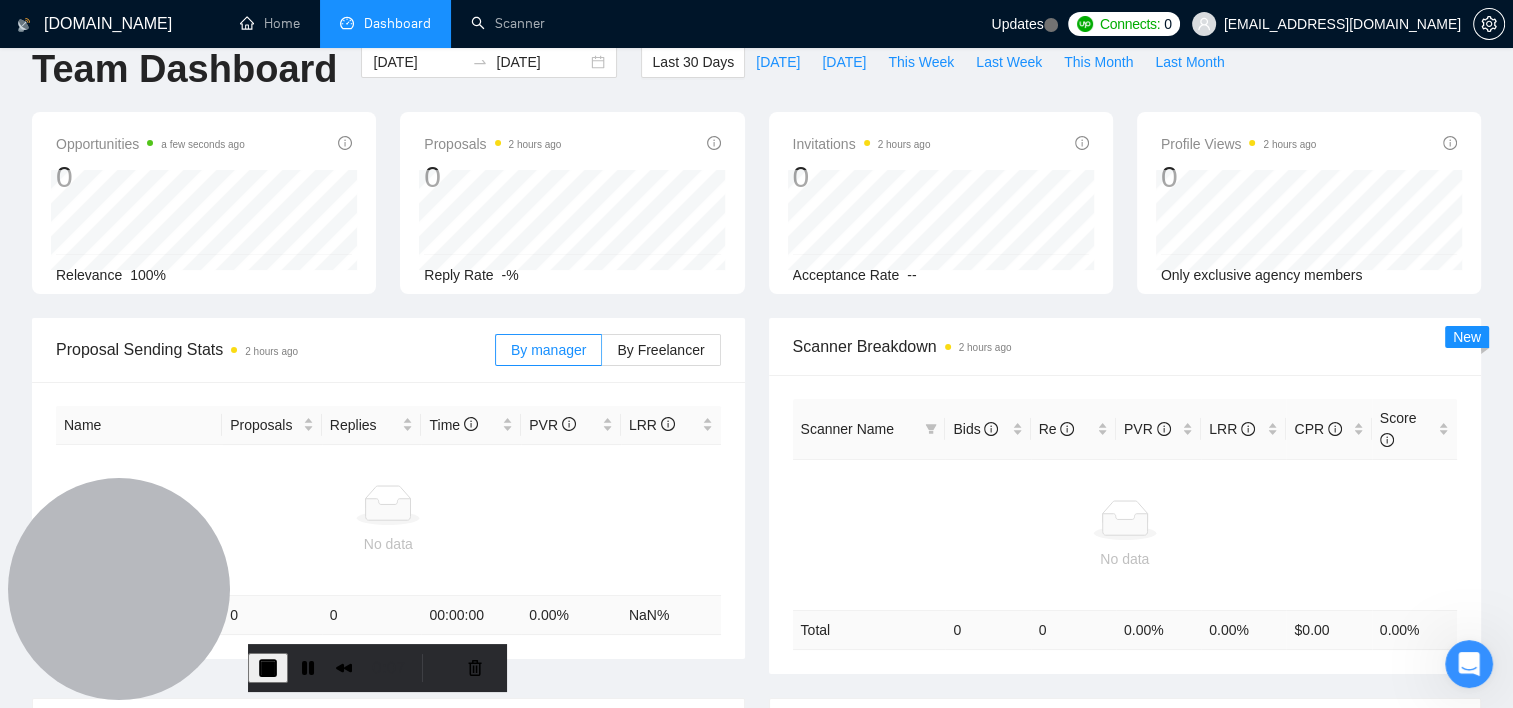 scroll, scrollTop: 0, scrollLeft: 0, axis: both 